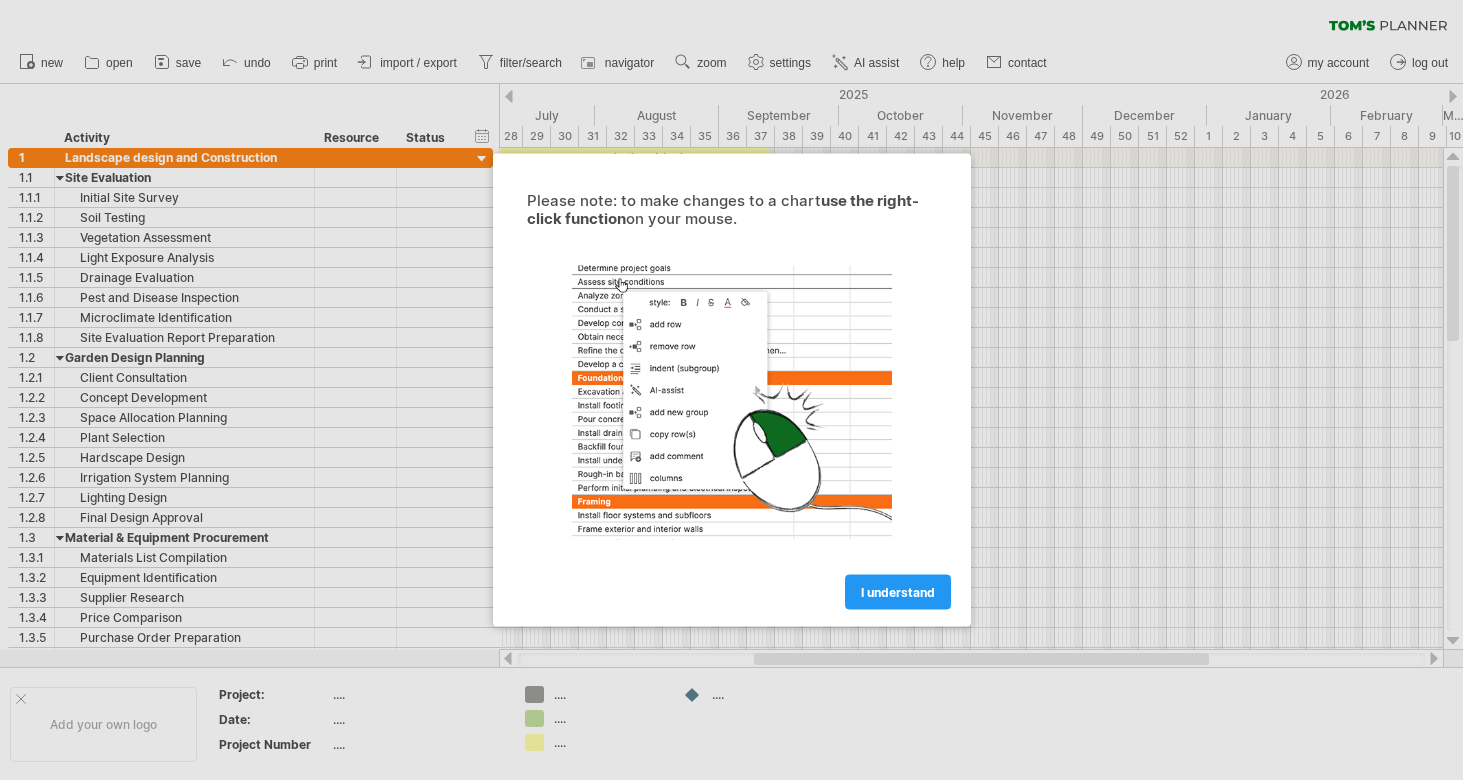 scroll, scrollTop: 0, scrollLeft: 0, axis: both 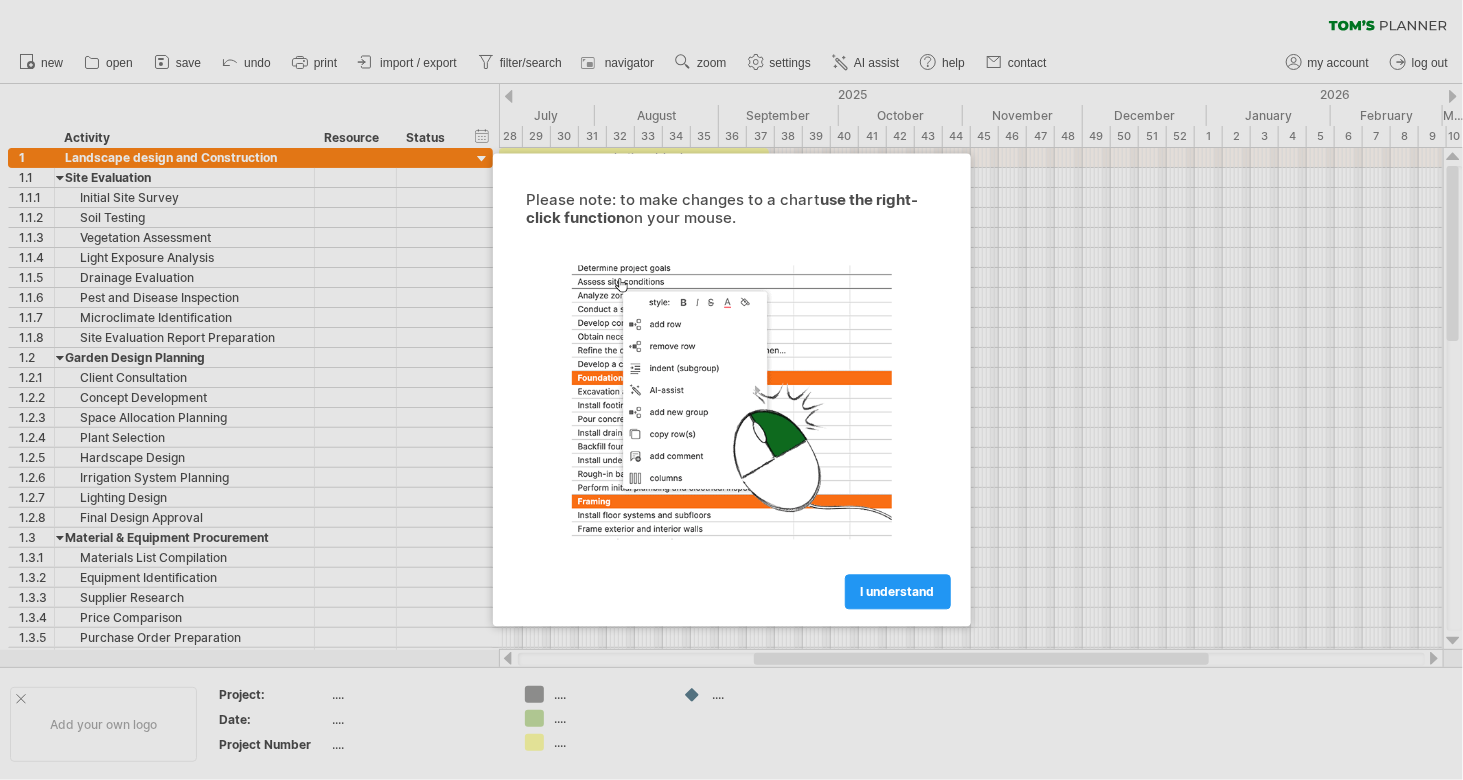 click on "Please note: to make changes to a chart  use the right-click function  on your mouse. I understand" at bounding box center [732, 390] 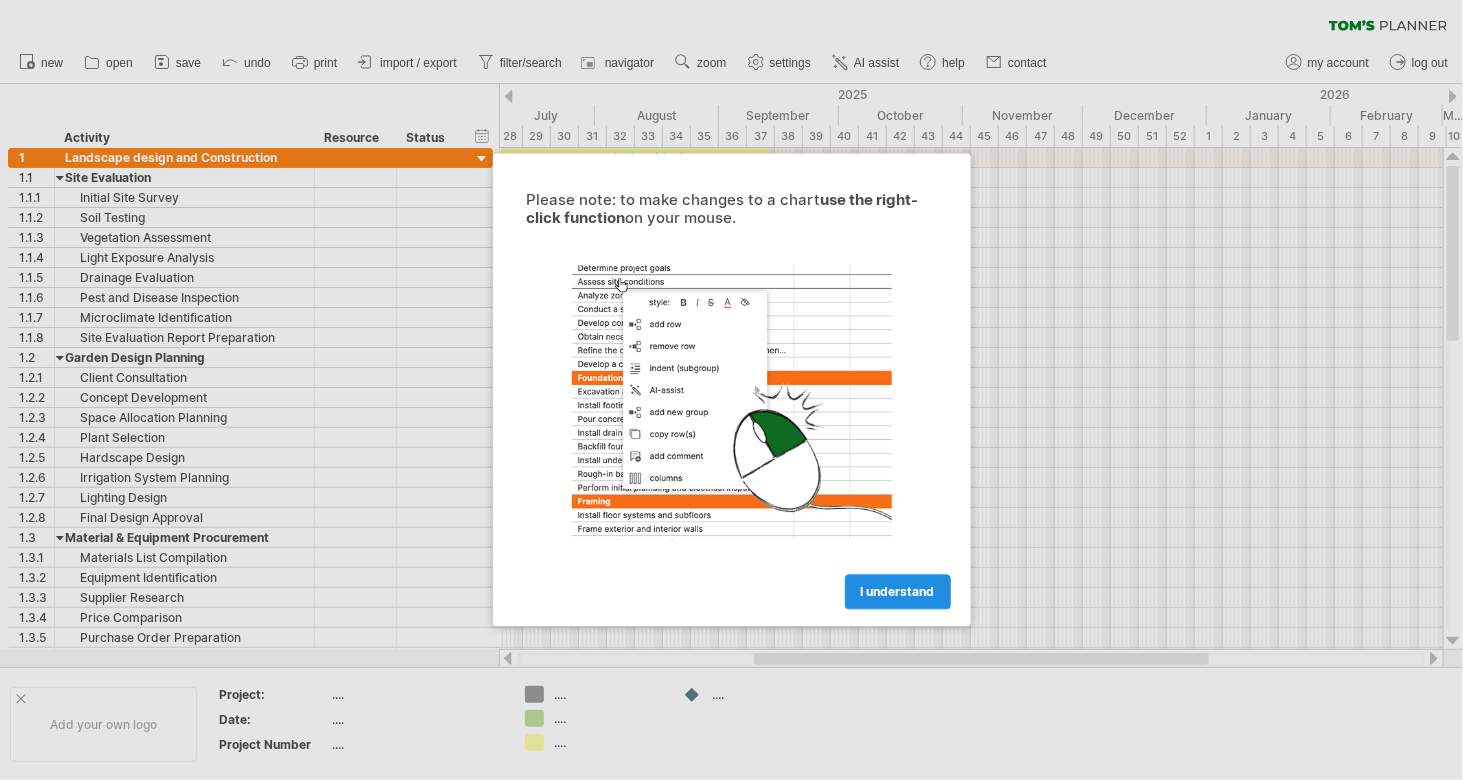 click on "I understand" at bounding box center (898, 592) 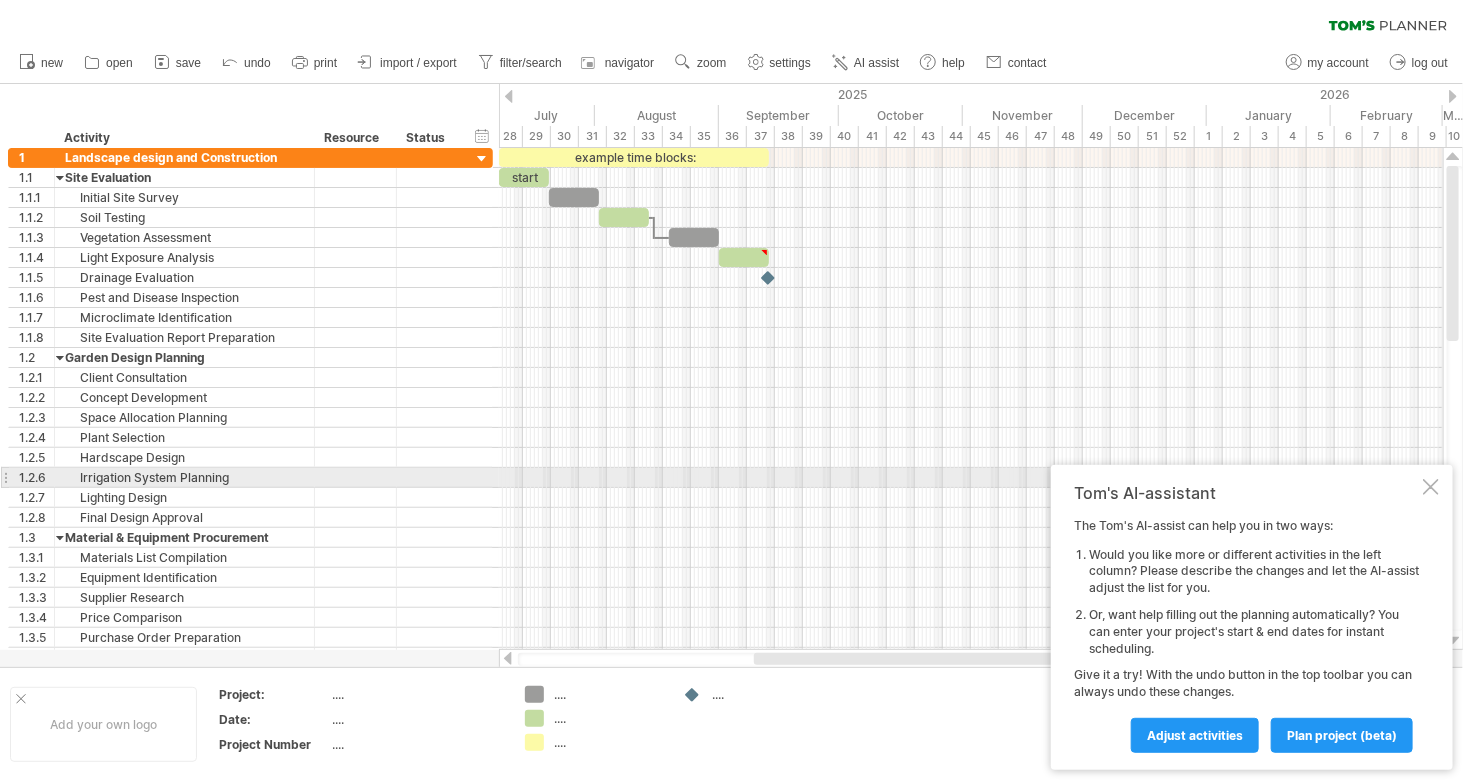 click at bounding box center (1431, 487) 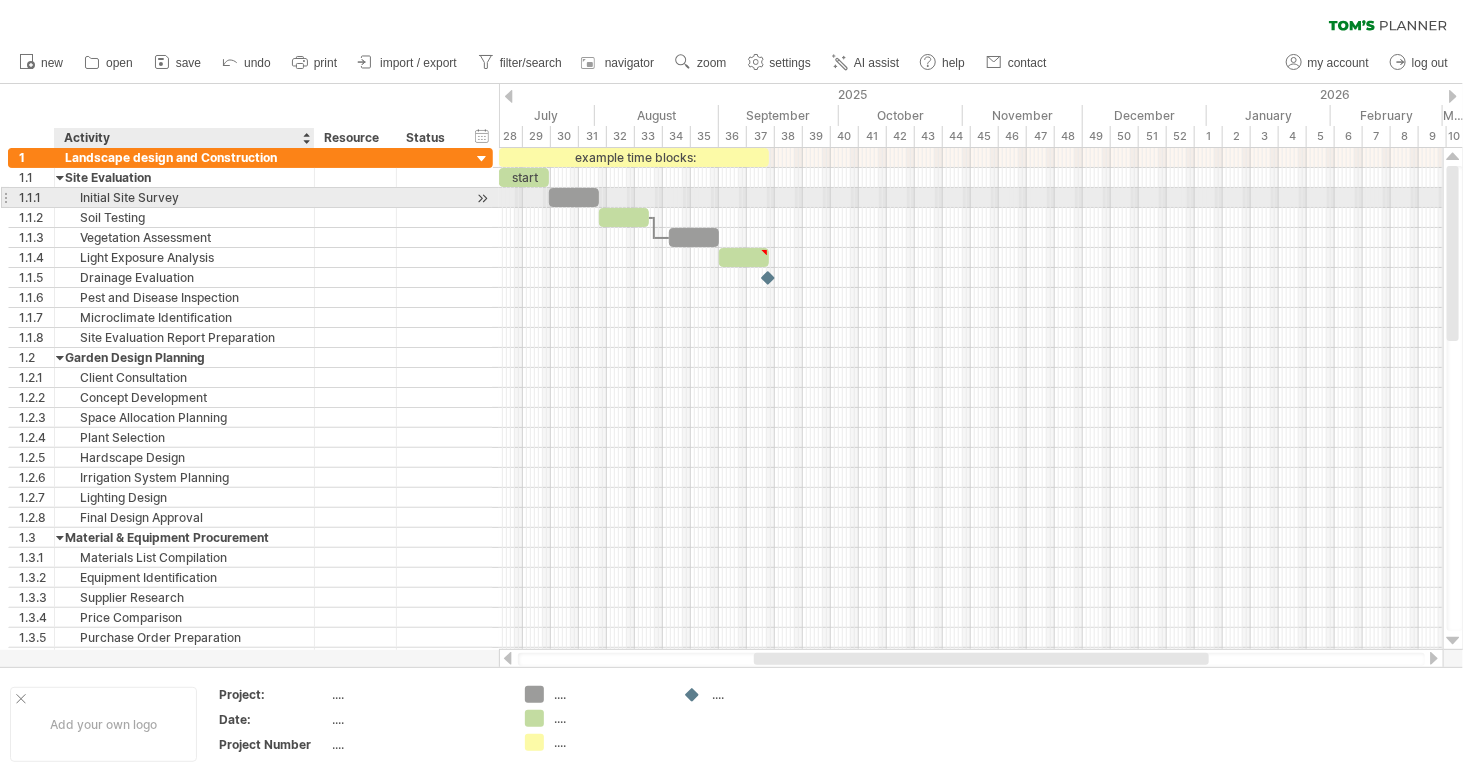 click on "Initial Site Survey" at bounding box center [184, 197] 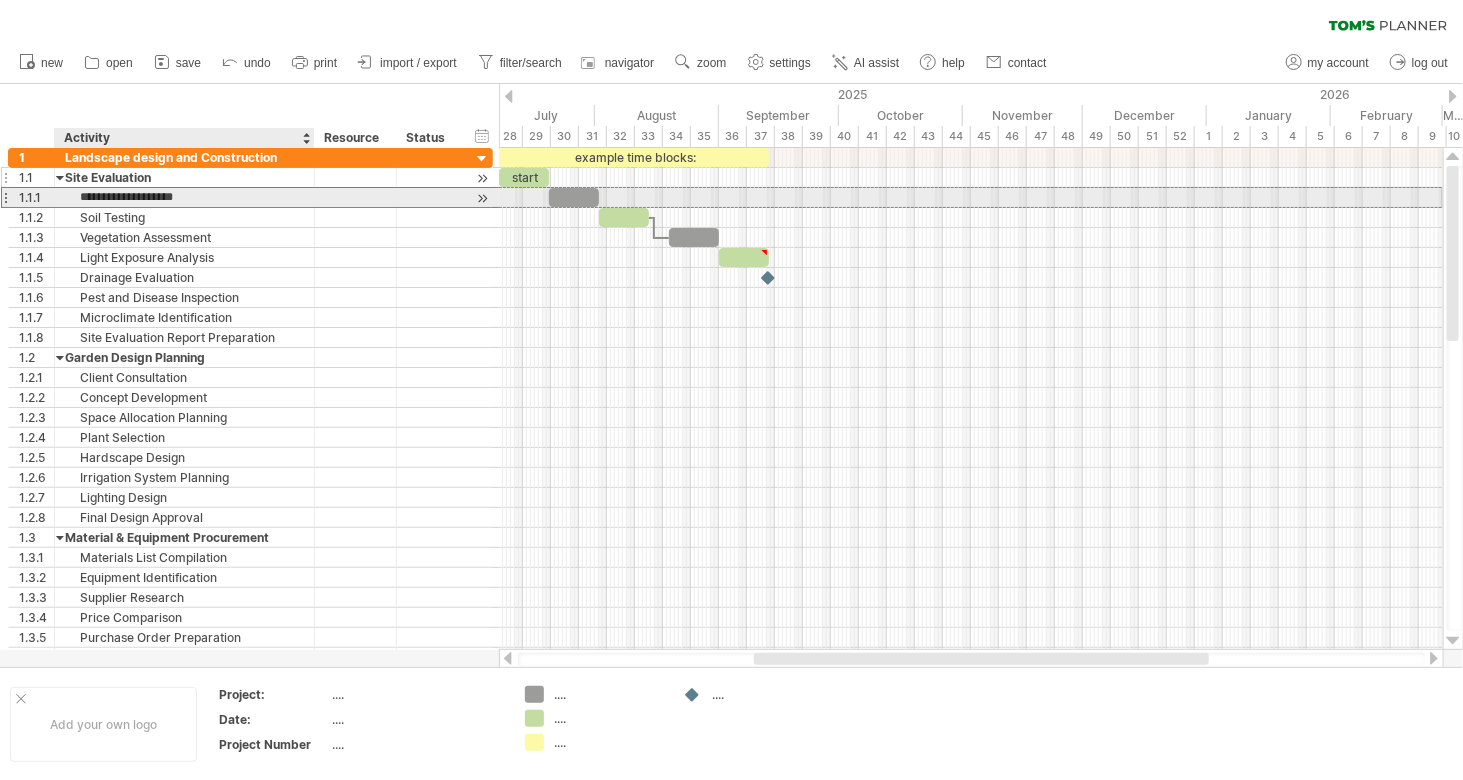 click on "Site Evaluation" at bounding box center (184, 177) 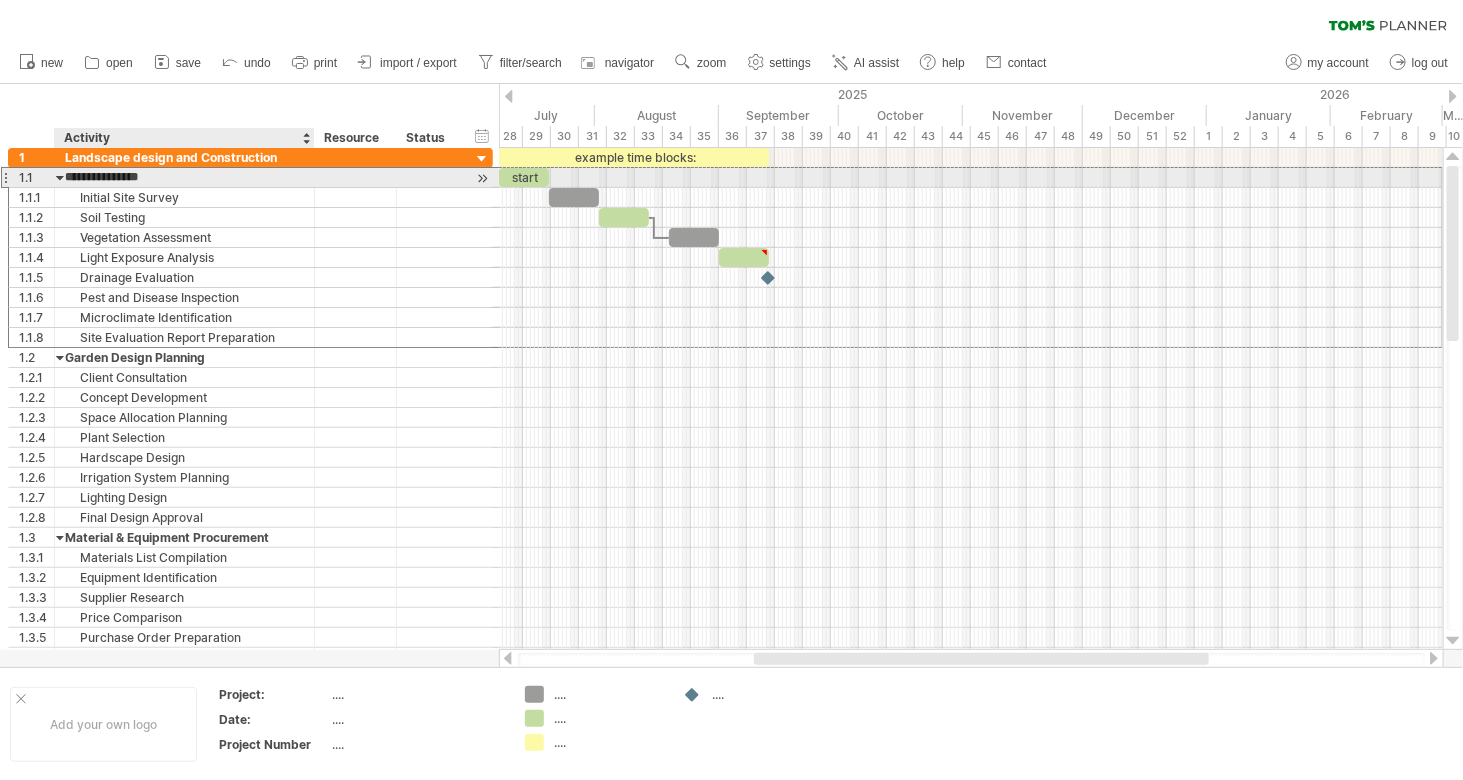 click on "**********" at bounding box center (184, 177) 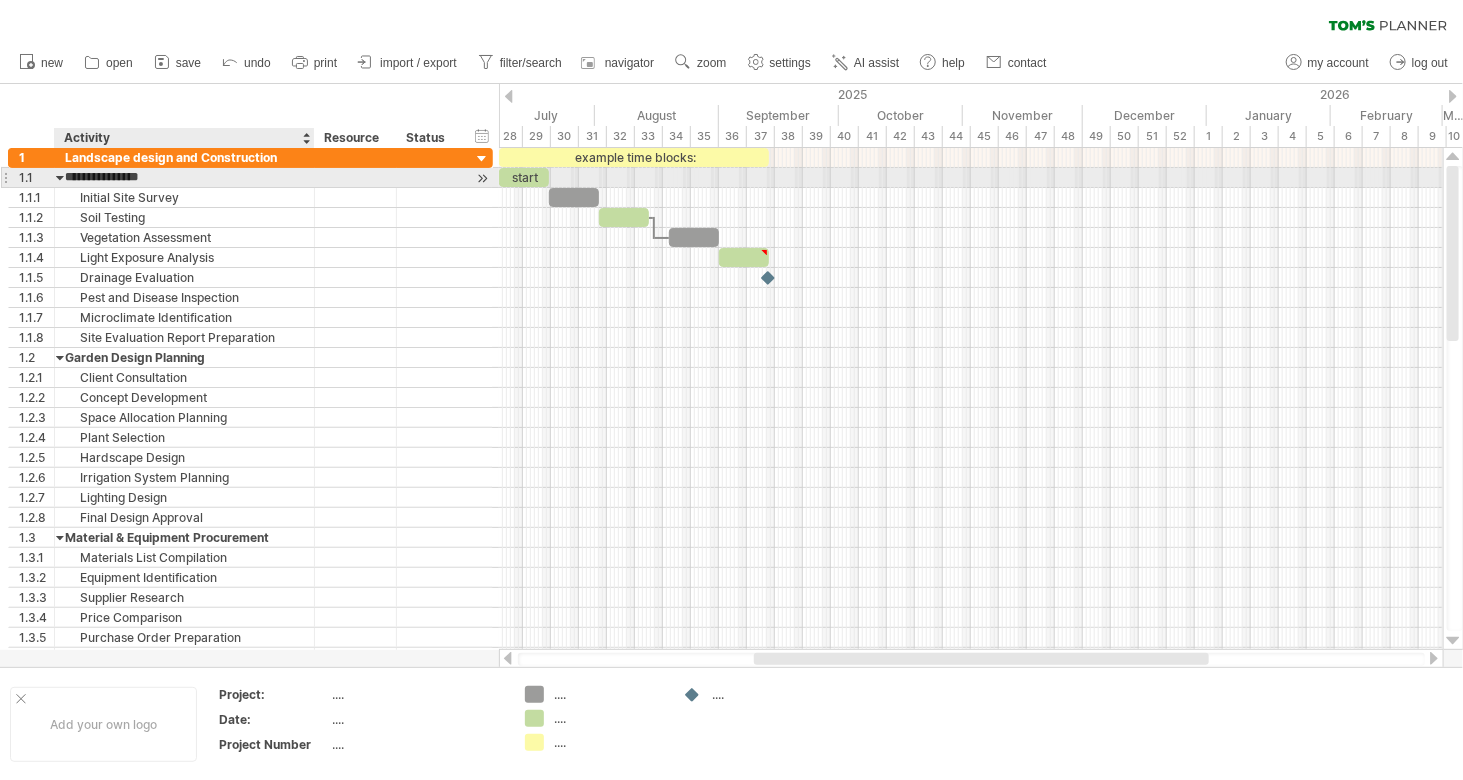 click at bounding box center (60, 177) 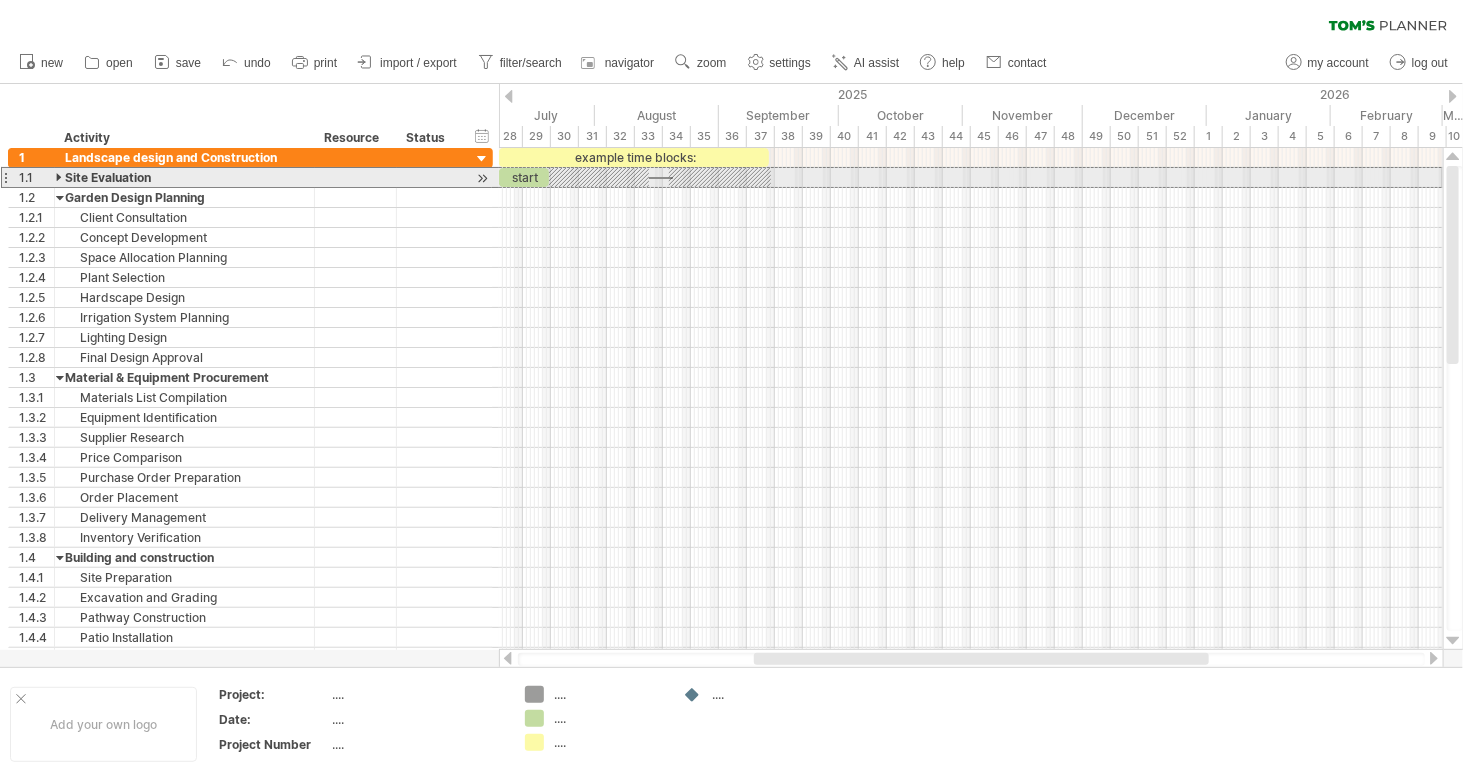 click at bounding box center [5, 177] 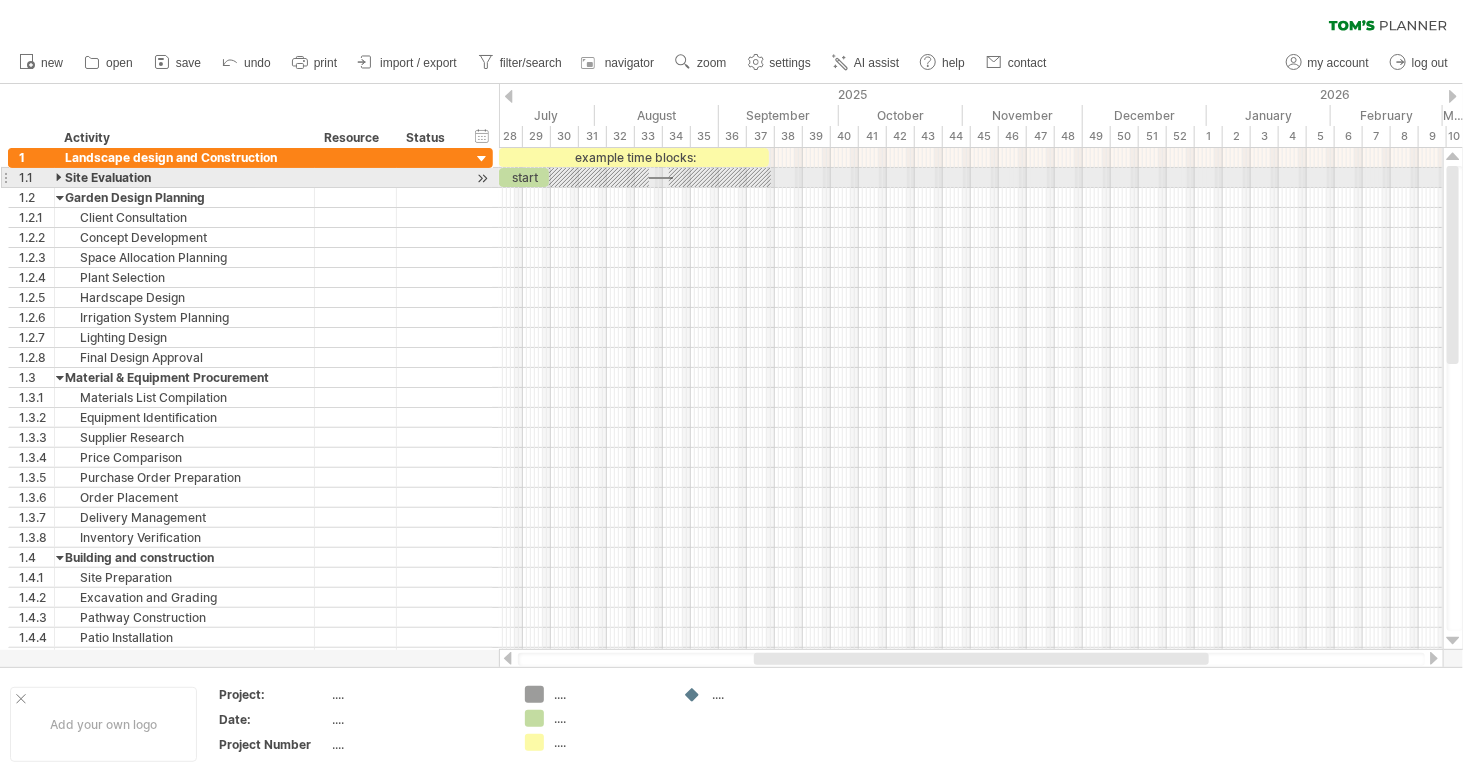 click at bounding box center (5, 177) 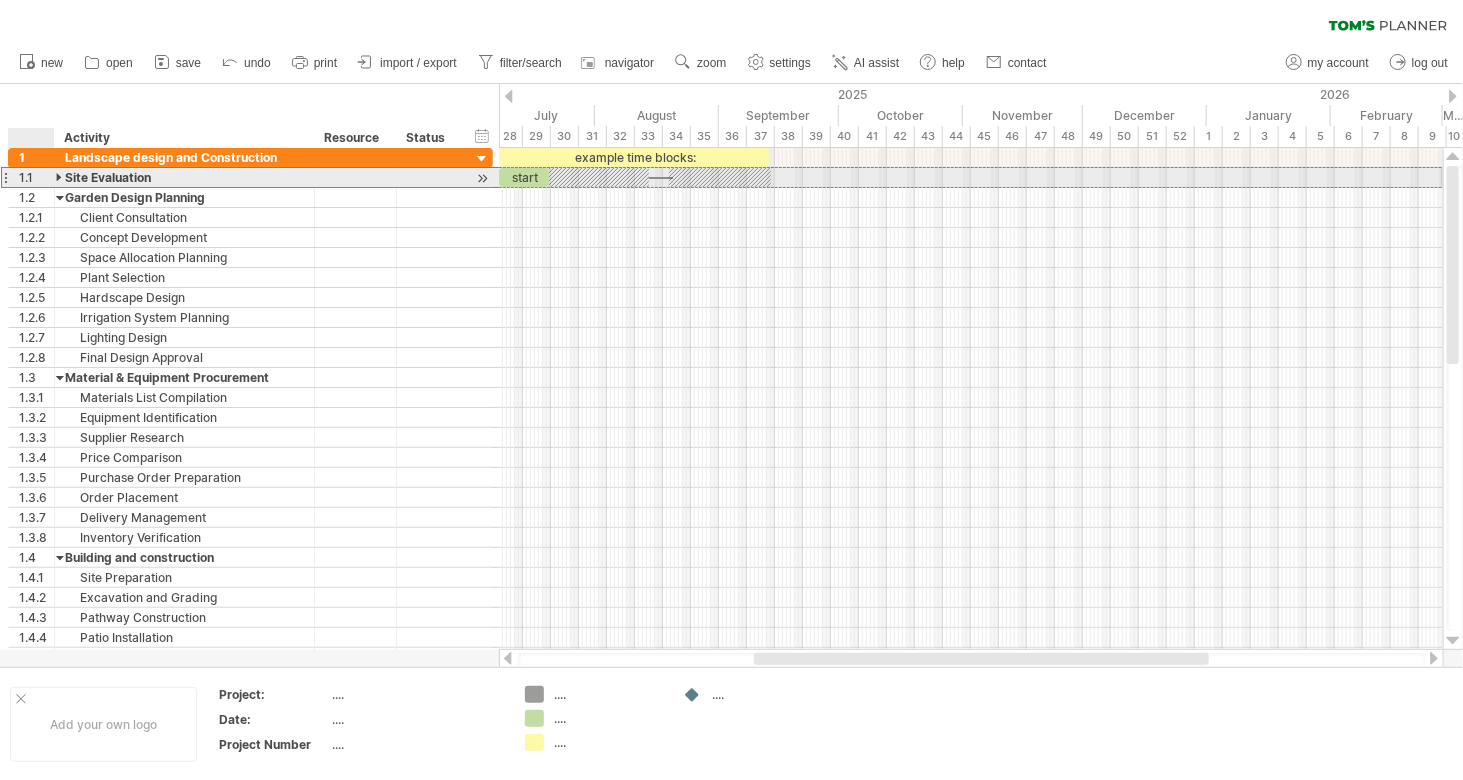 click at bounding box center [60, 177] 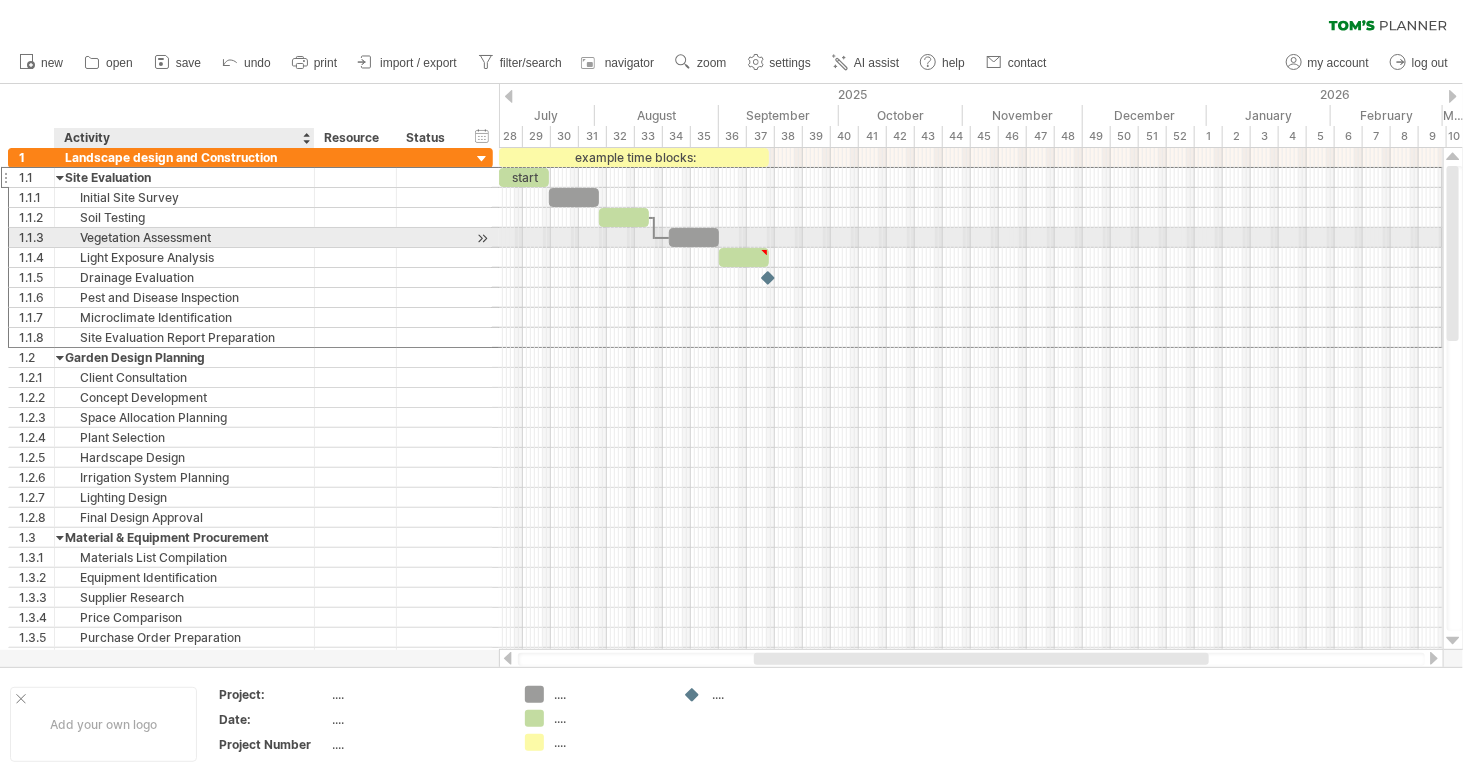 click on "Vegetation Assessment" at bounding box center (184, 237) 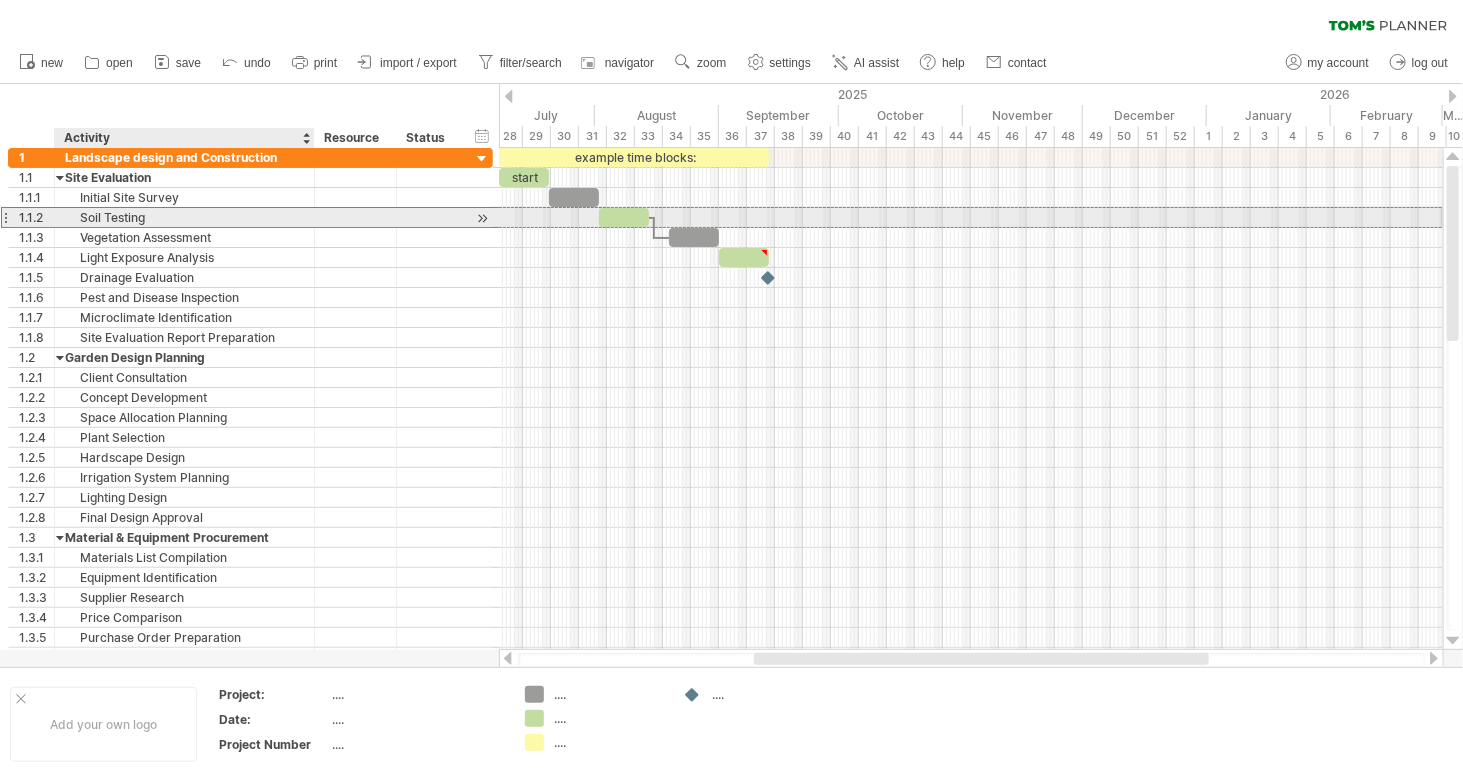 click on "Soil Testing" at bounding box center (184, 217) 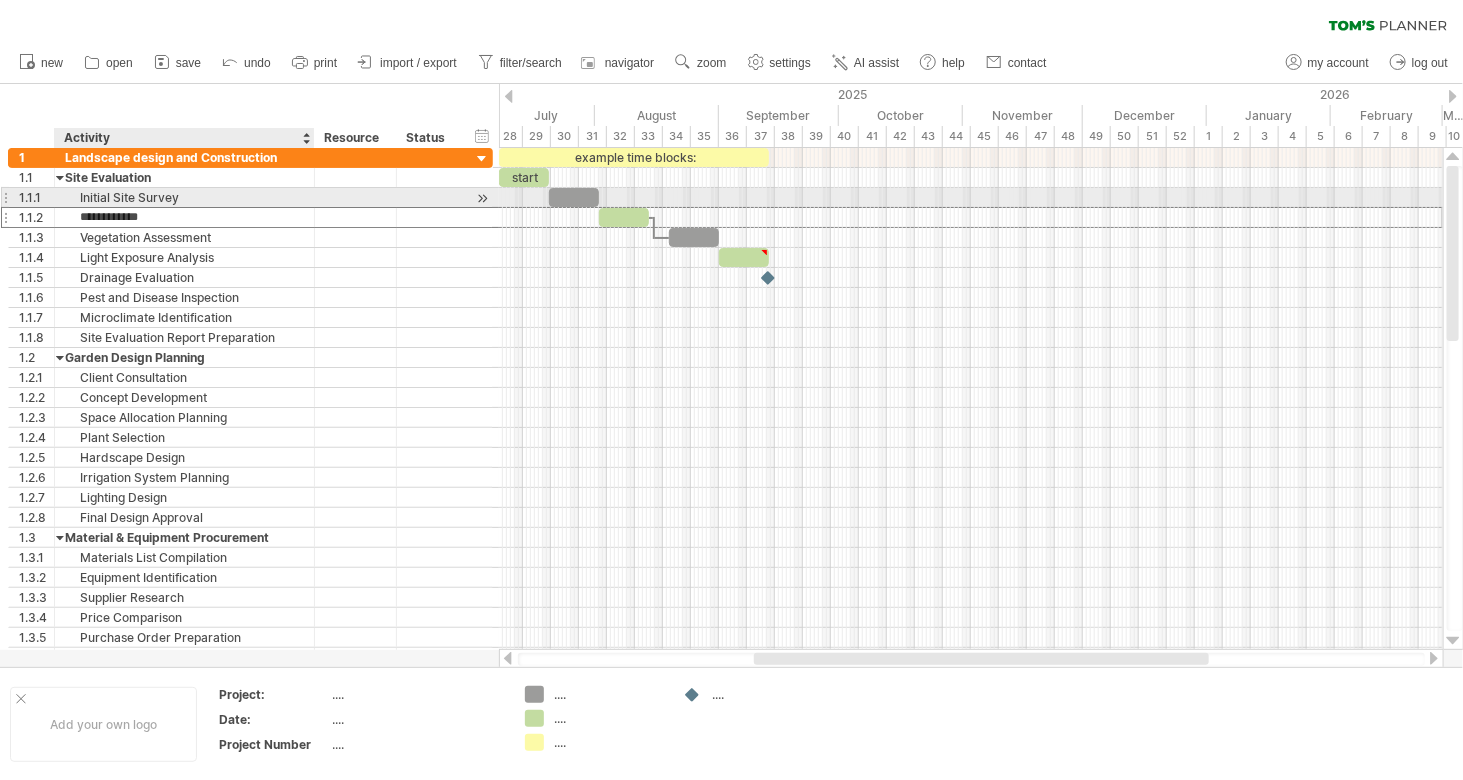 click on "Initial Site Survey" at bounding box center [184, 197] 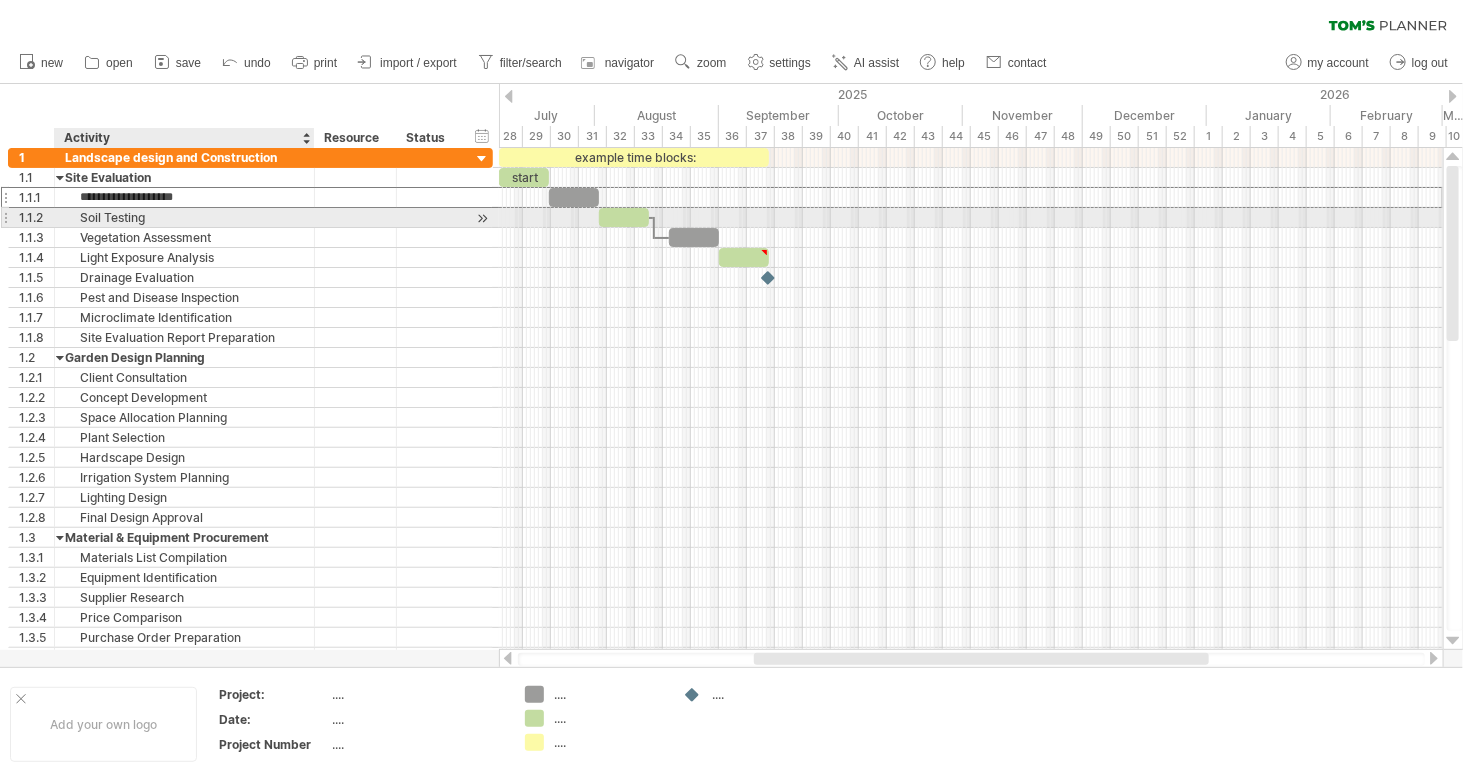 click on "Soil Testing" at bounding box center [184, 217] 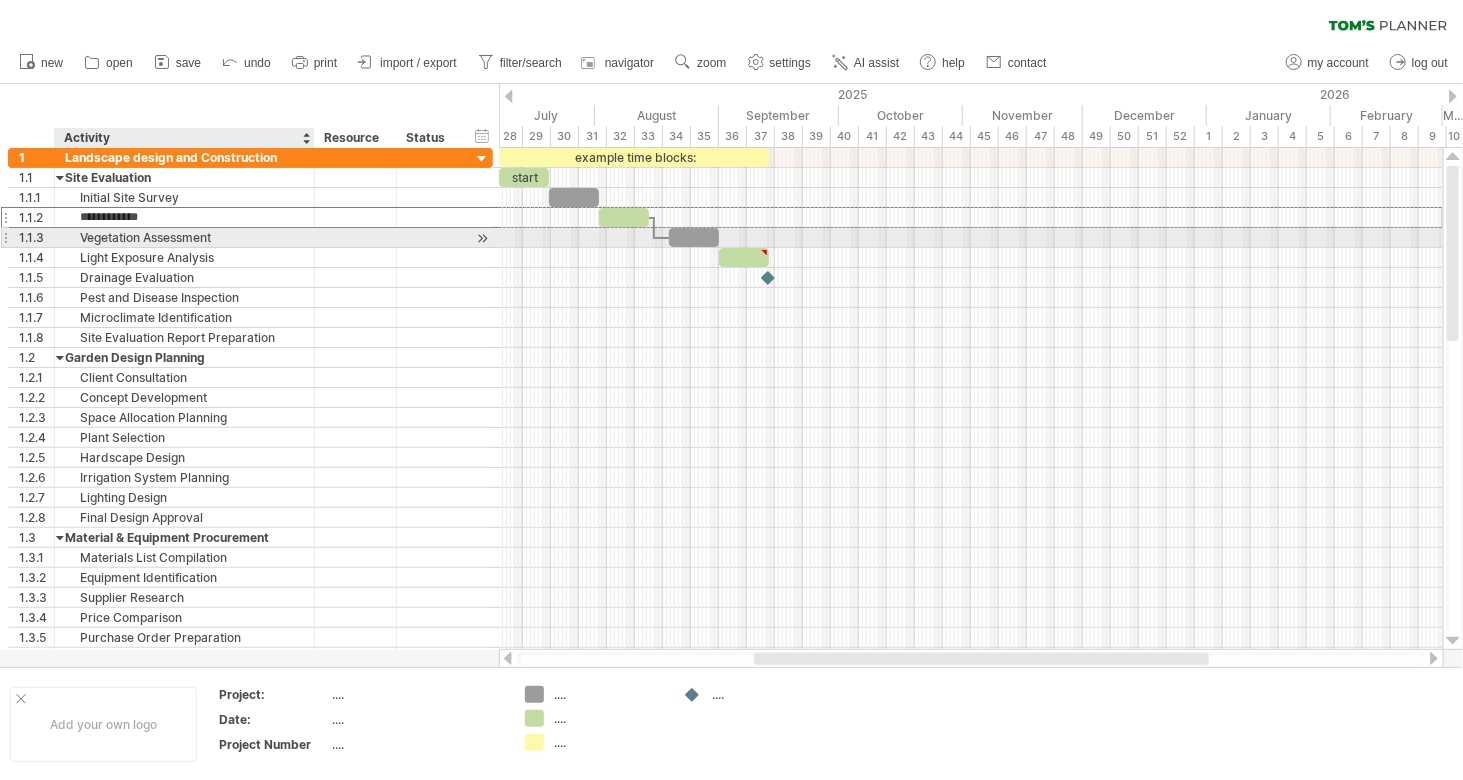 drag, startPoint x: 221, startPoint y: 230, endPoint x: 227, endPoint y: 239, distance: 10.816654 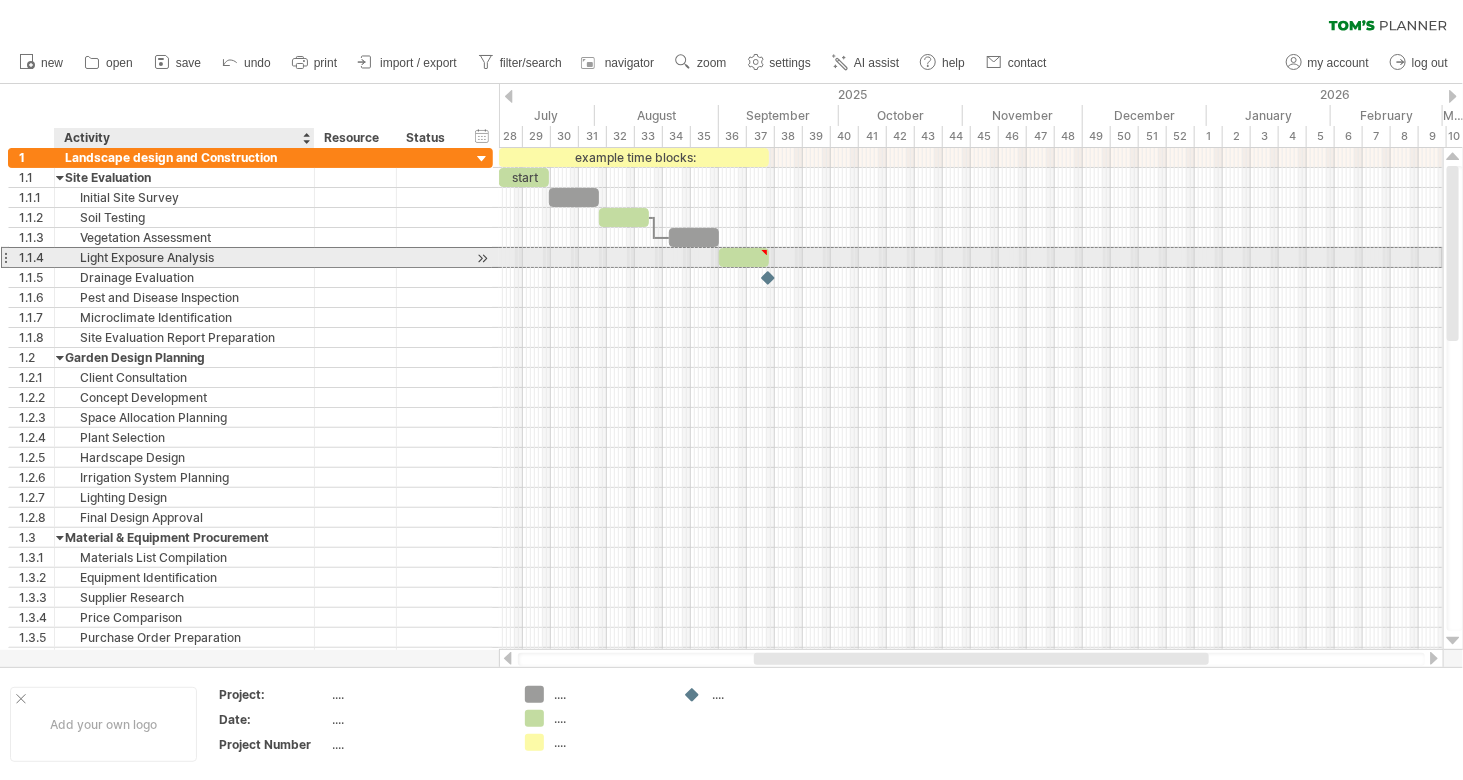 click on "Light Exposure Analysis" at bounding box center (184, 257) 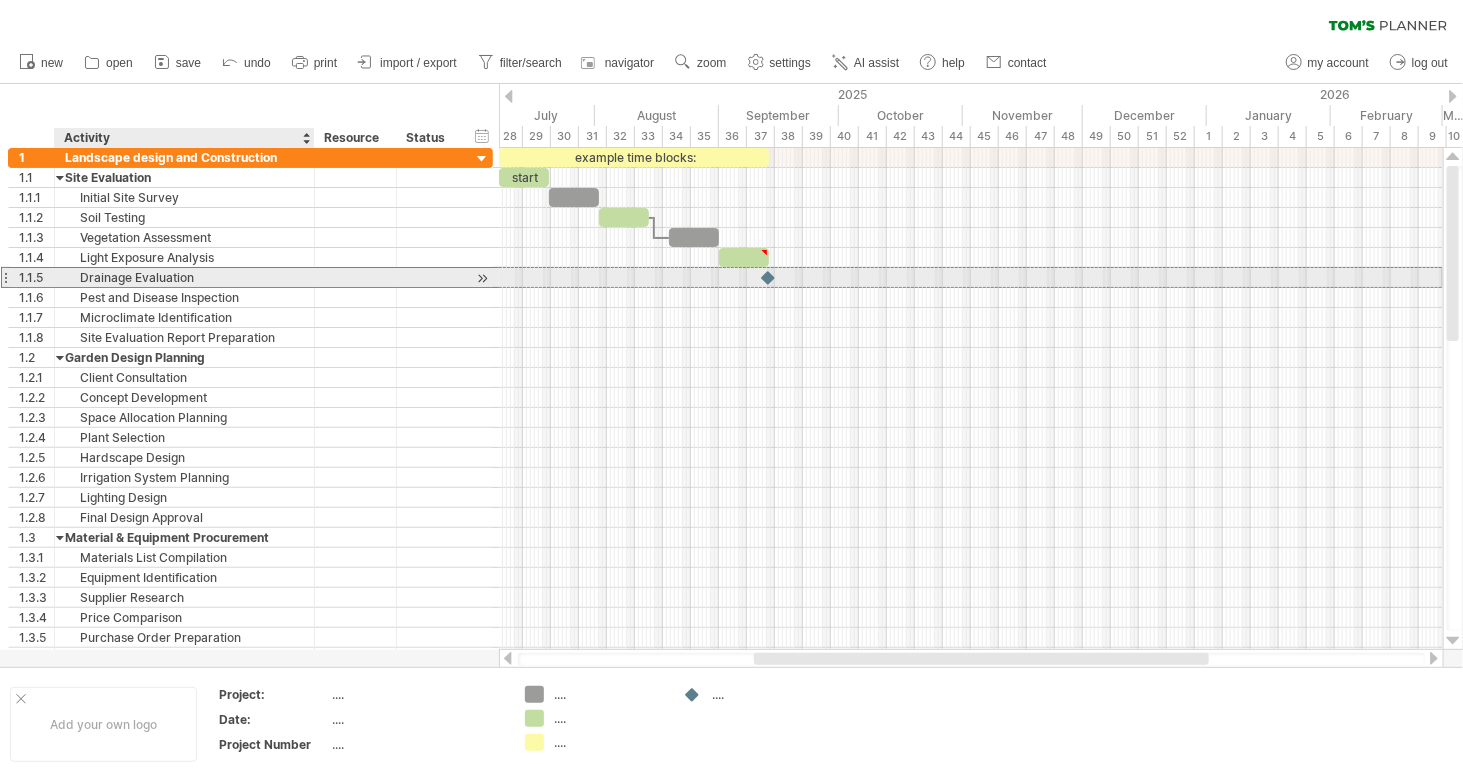 click on "Drainage Evaluation" at bounding box center (184, 277) 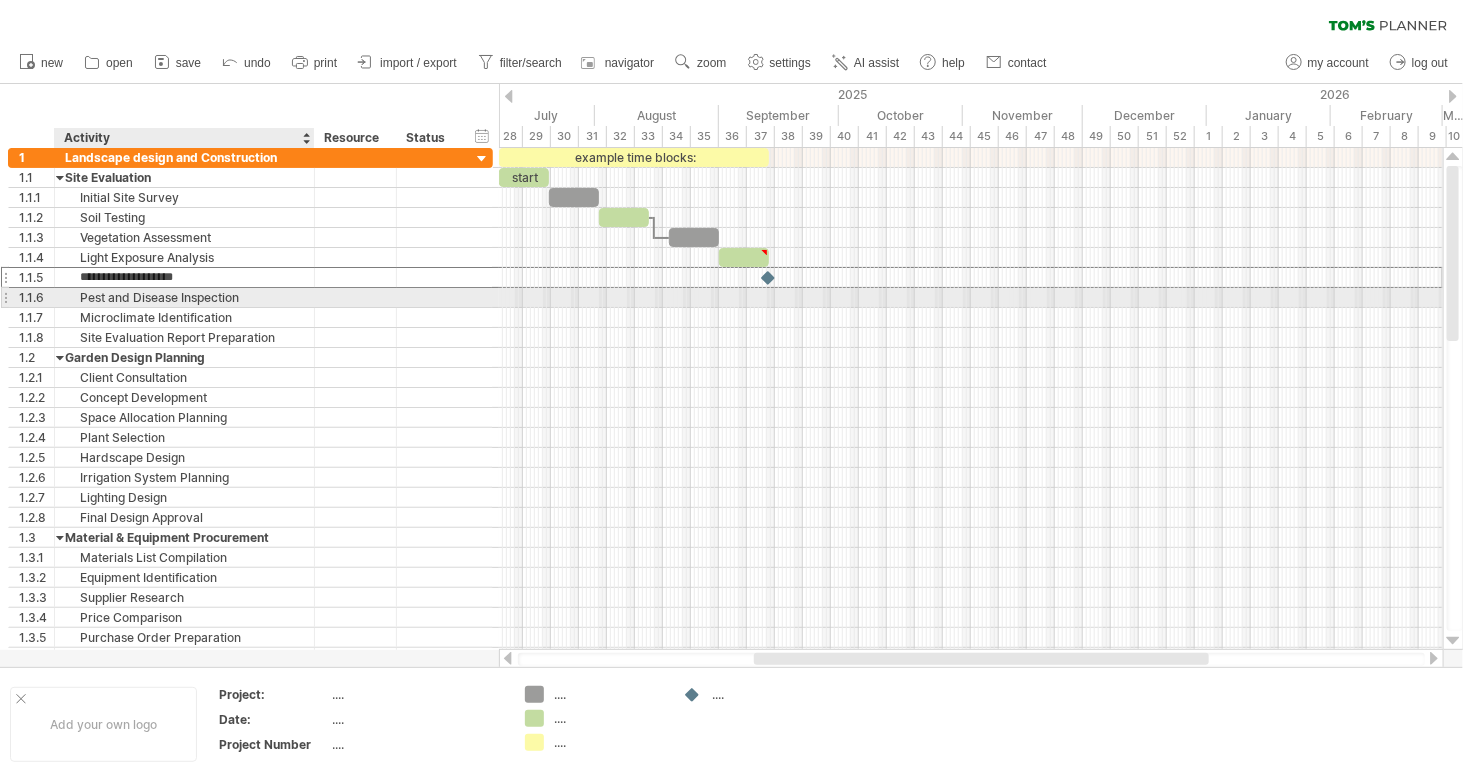 click on "Pest and Disease Inspection" at bounding box center [184, 297] 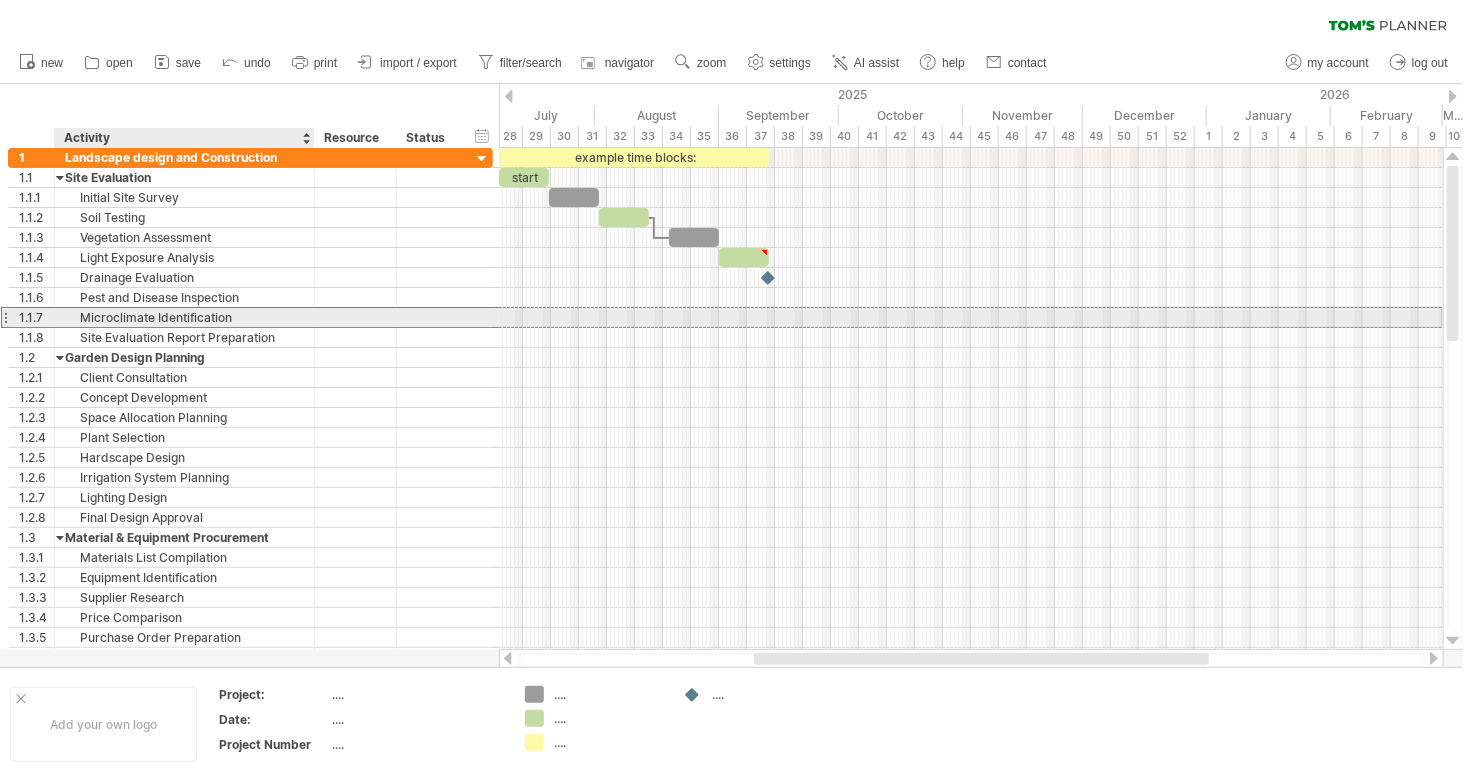 click on "Microclimate Identification" at bounding box center [184, 317] 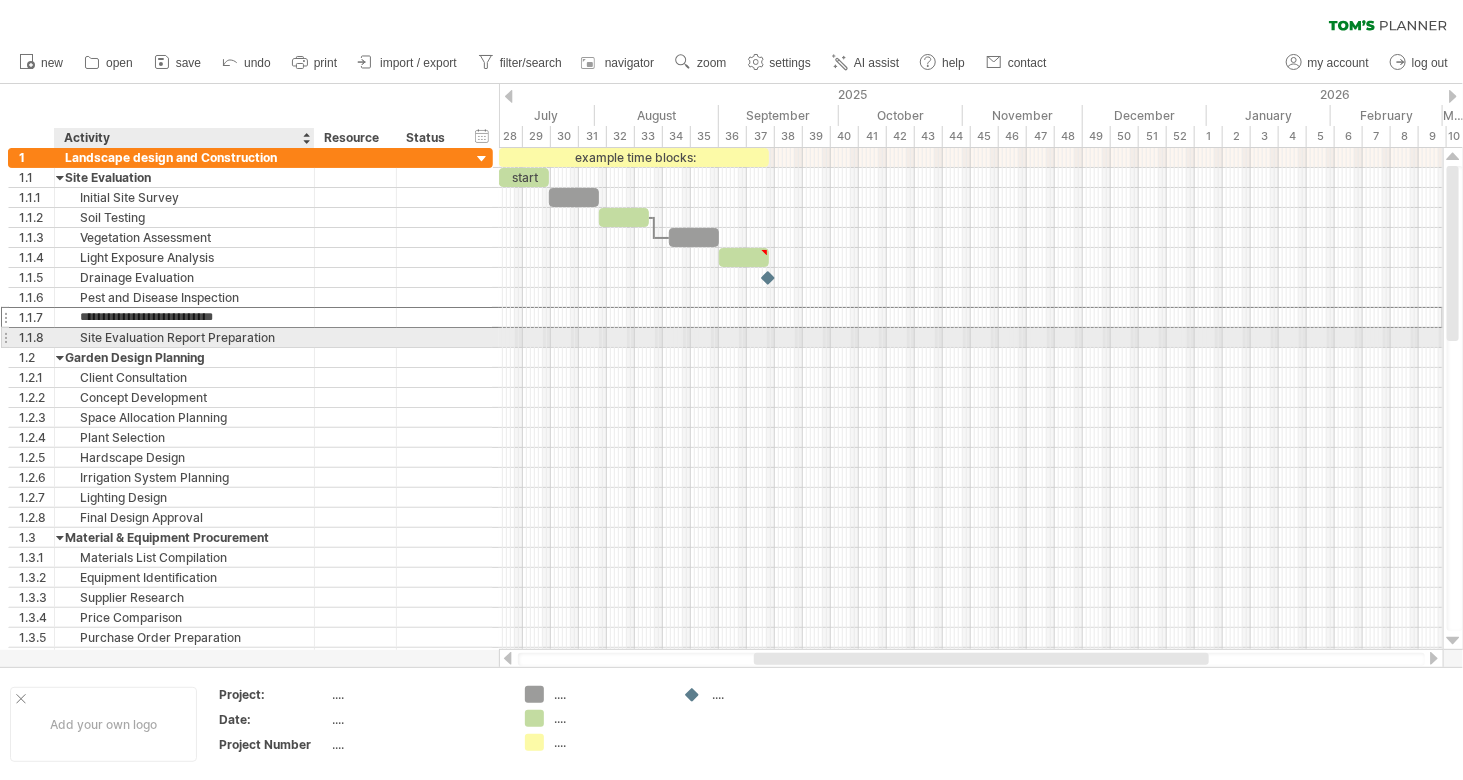 click at bounding box center (312, 338) 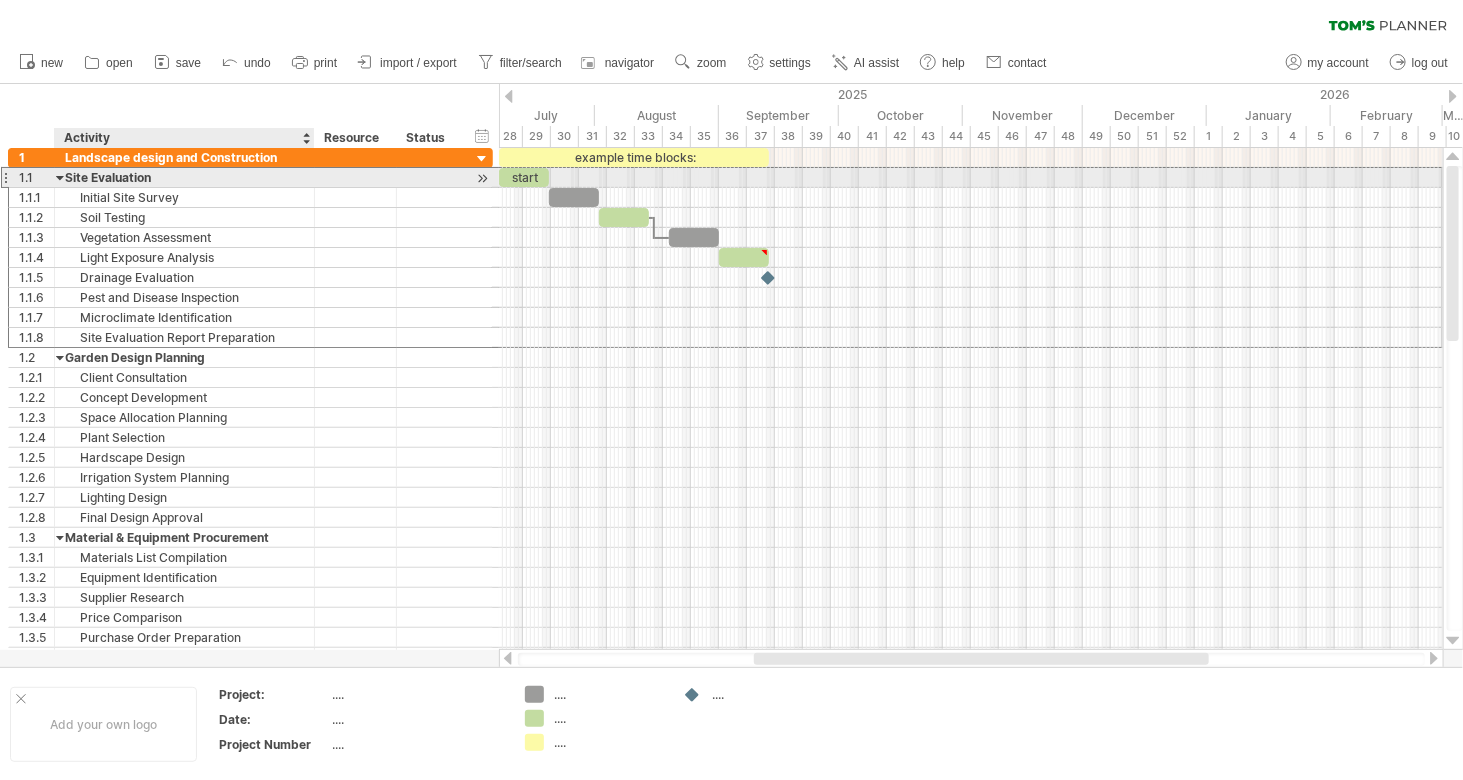 click on "Site Evaluation" at bounding box center [184, 177] 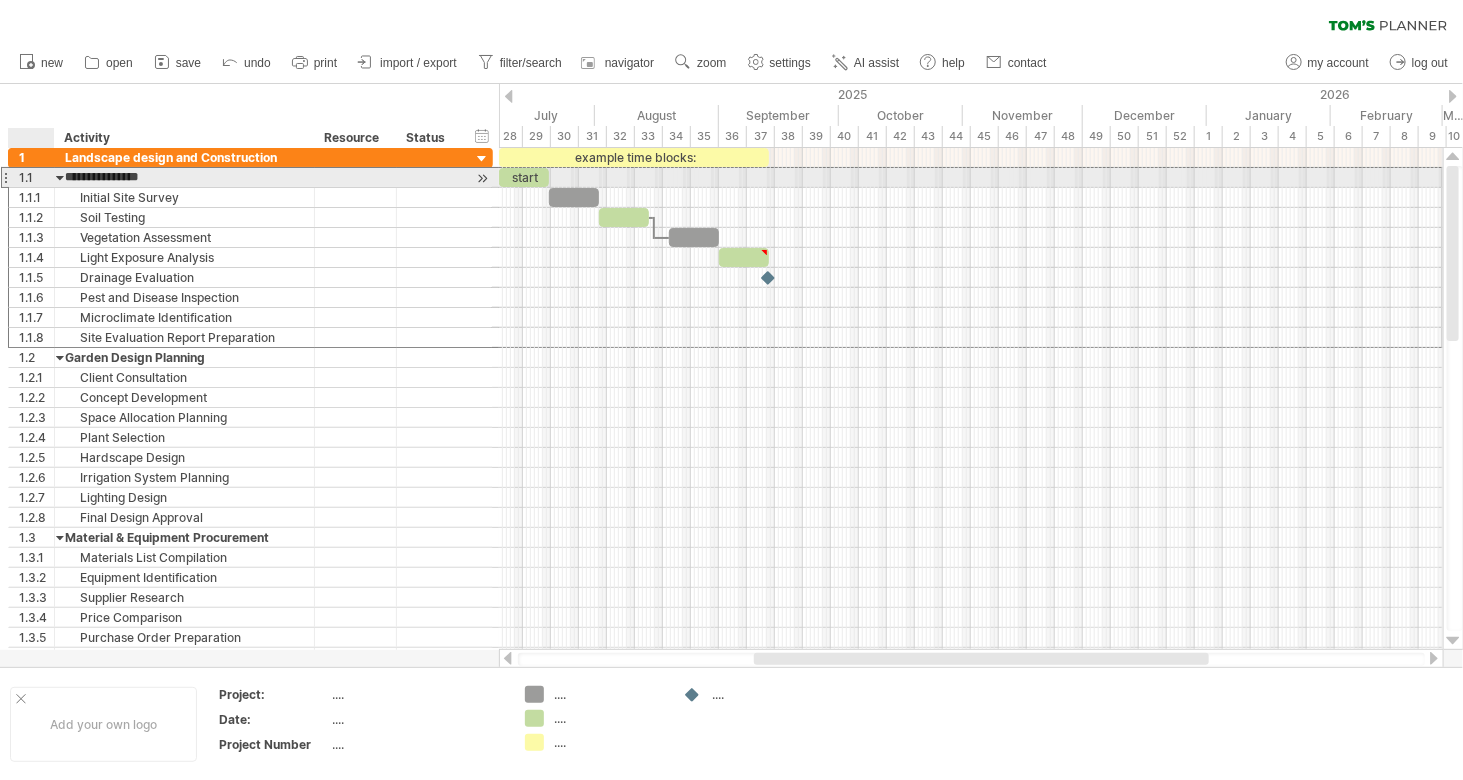 drag, startPoint x: 160, startPoint y: 181, endPoint x: 52, endPoint y: 175, distance: 108.16654 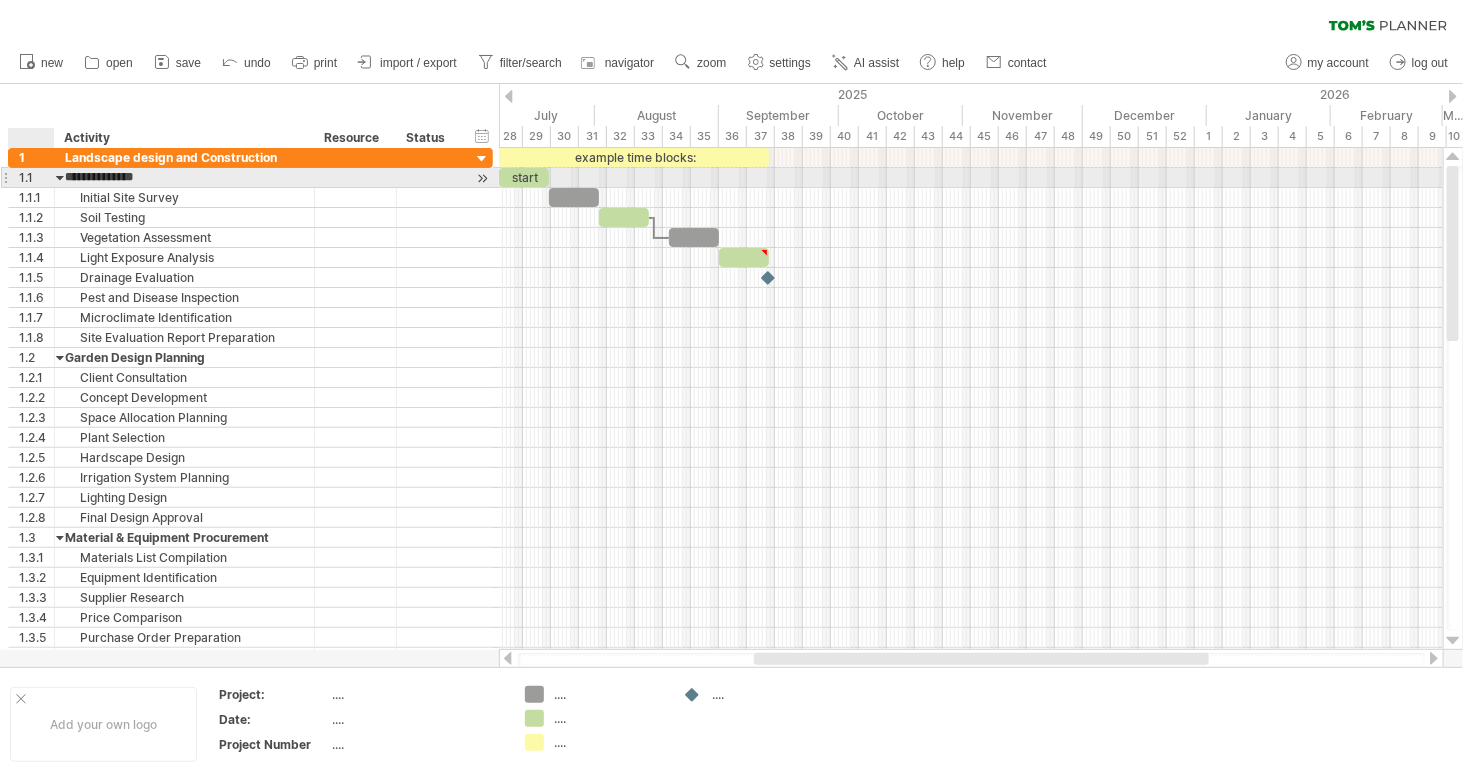 type on "**********" 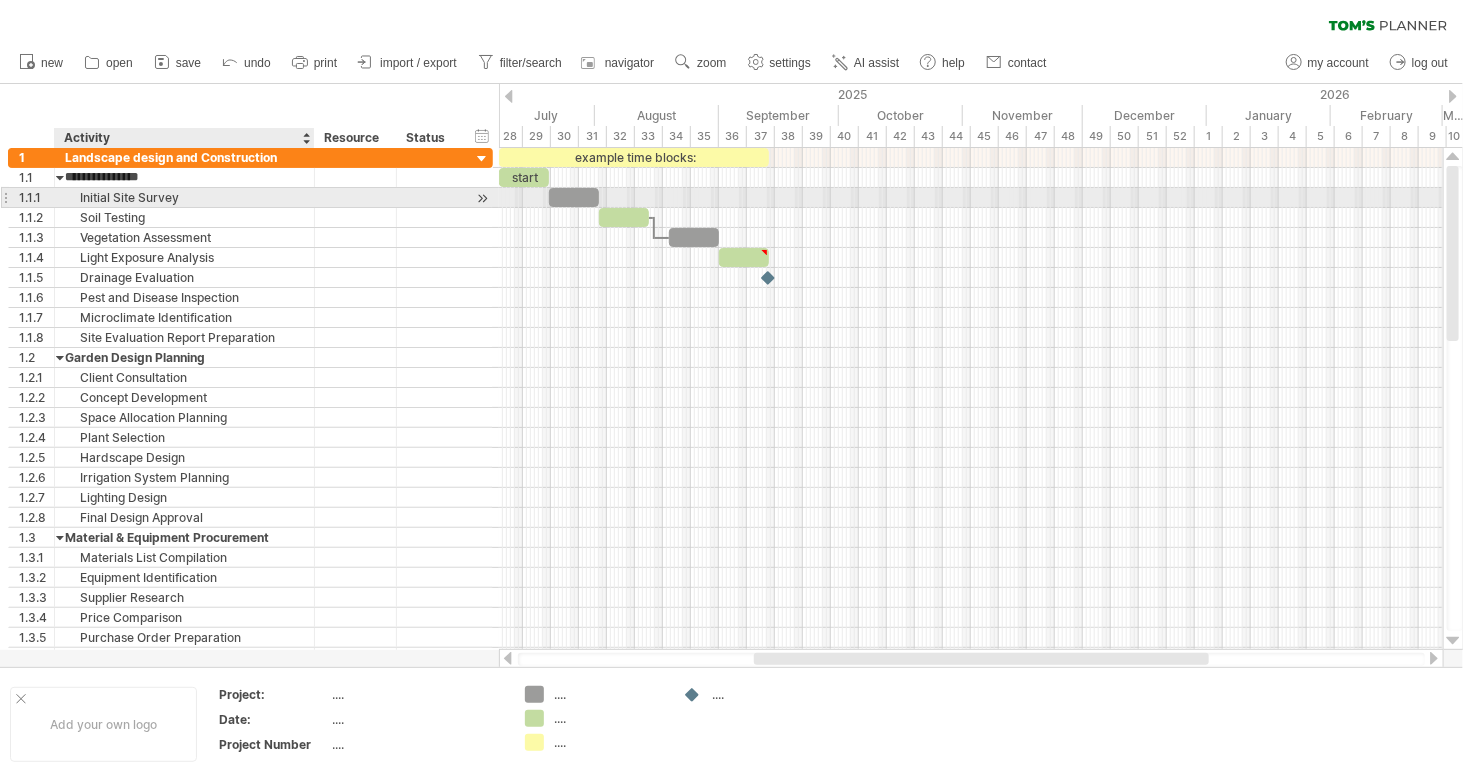 click on "Initial Site Survey" at bounding box center [184, 197] 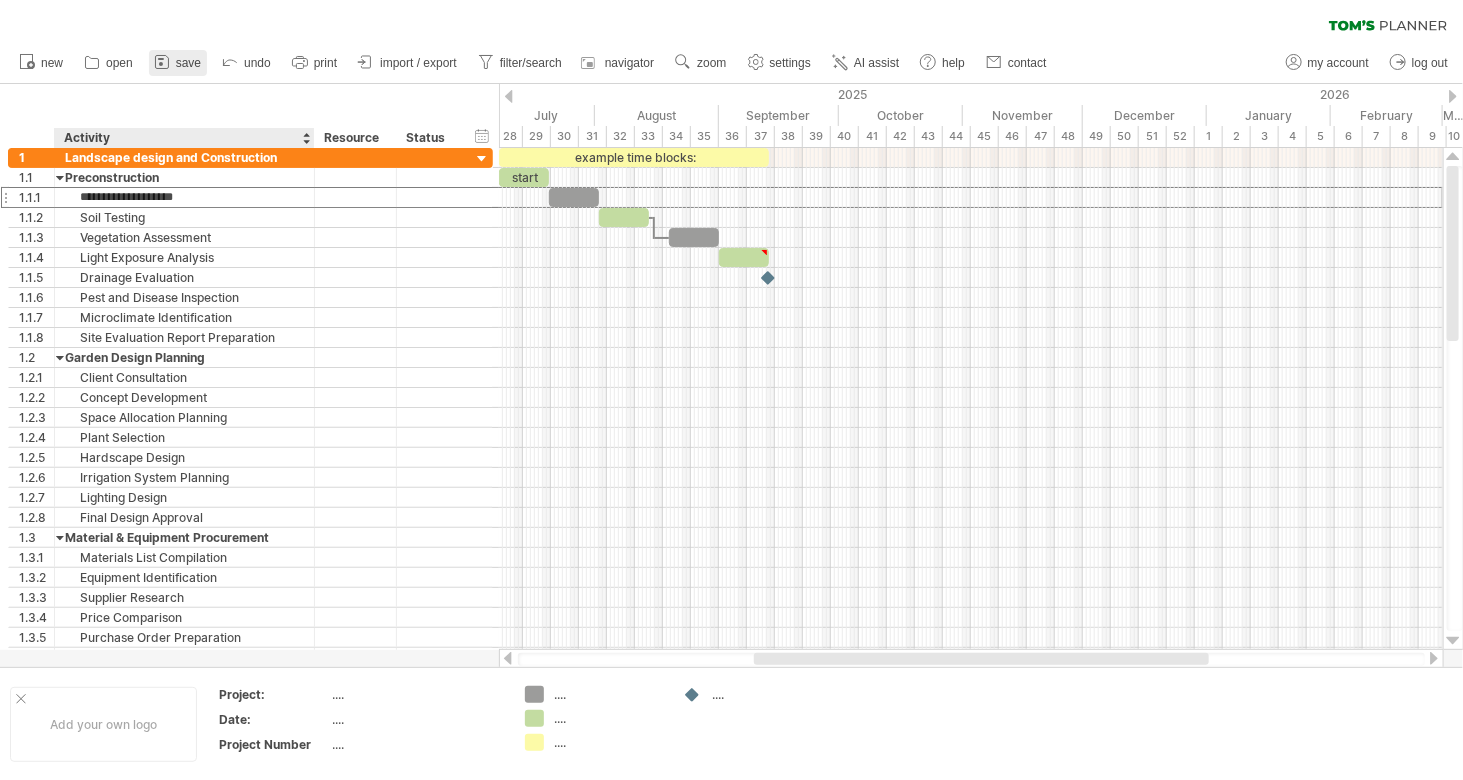 click at bounding box center [162, 62] 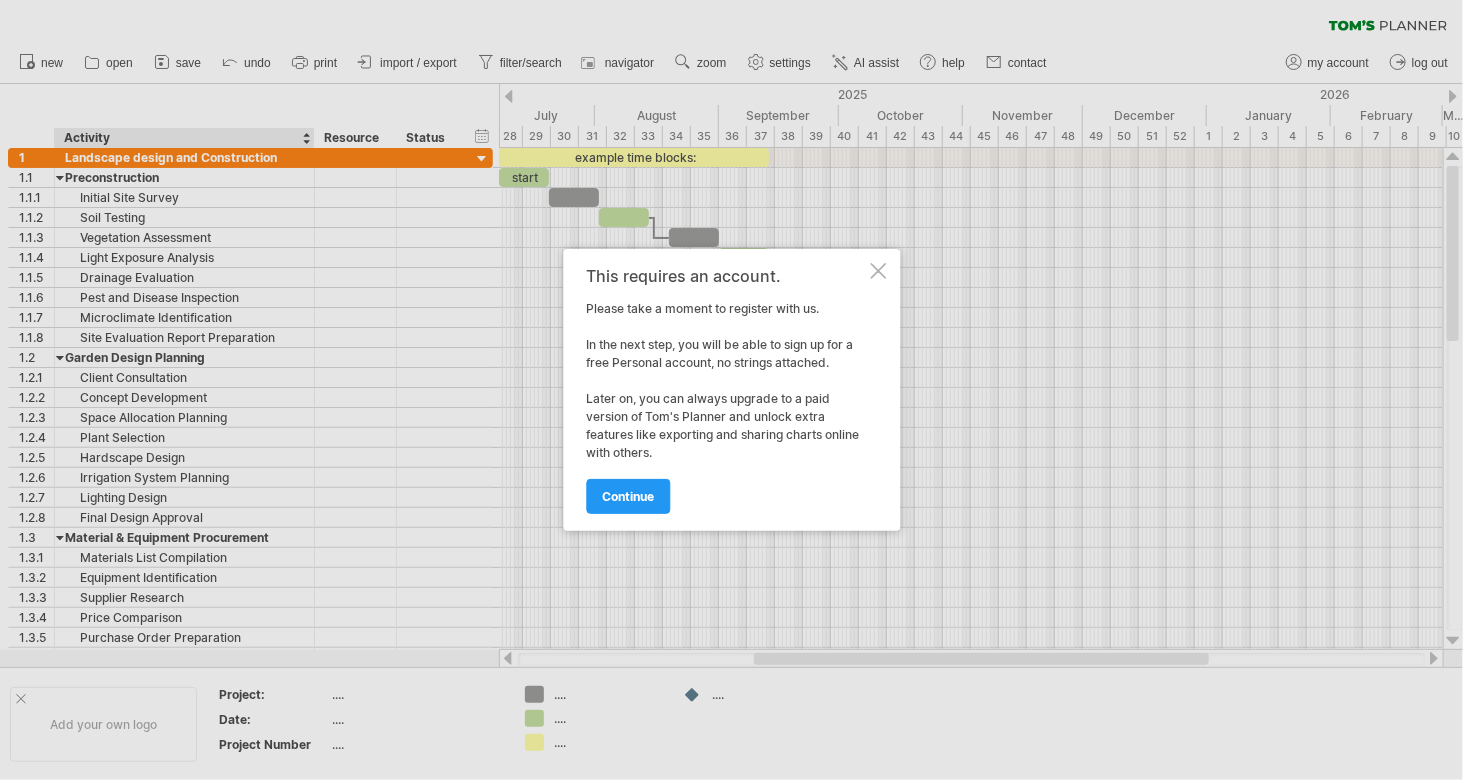 click at bounding box center (878, 271) 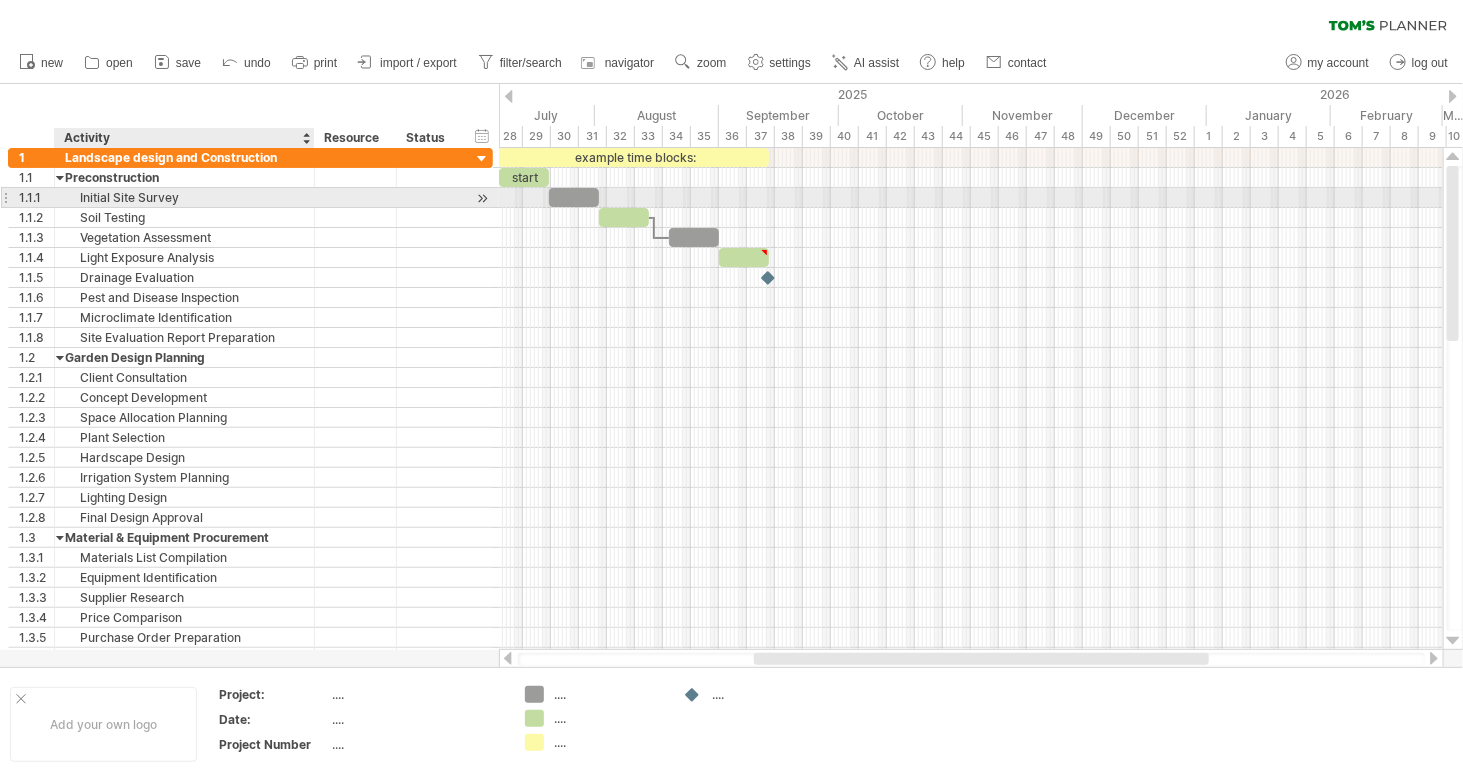 click on "Initial Site Survey" at bounding box center [184, 197] 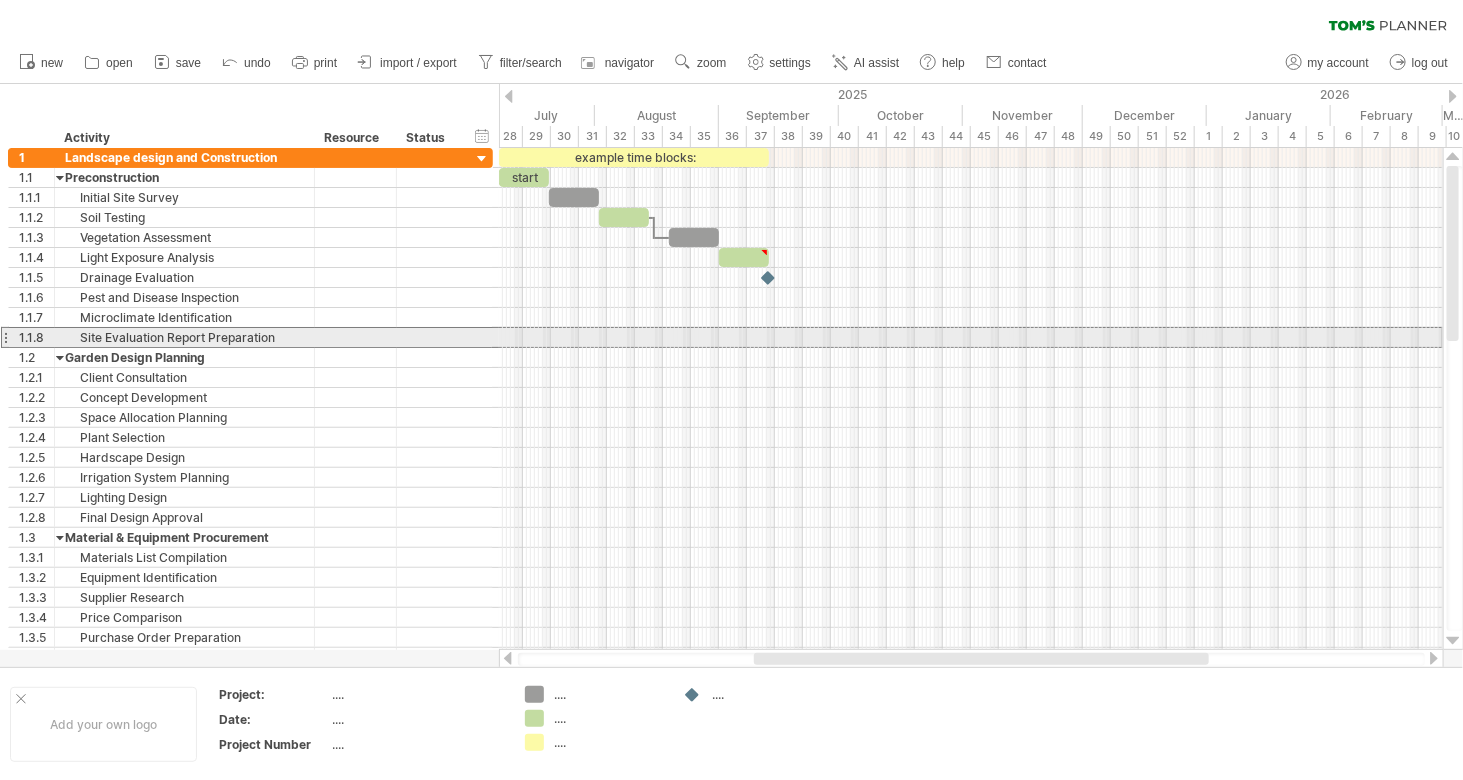 click at bounding box center (5, 337) 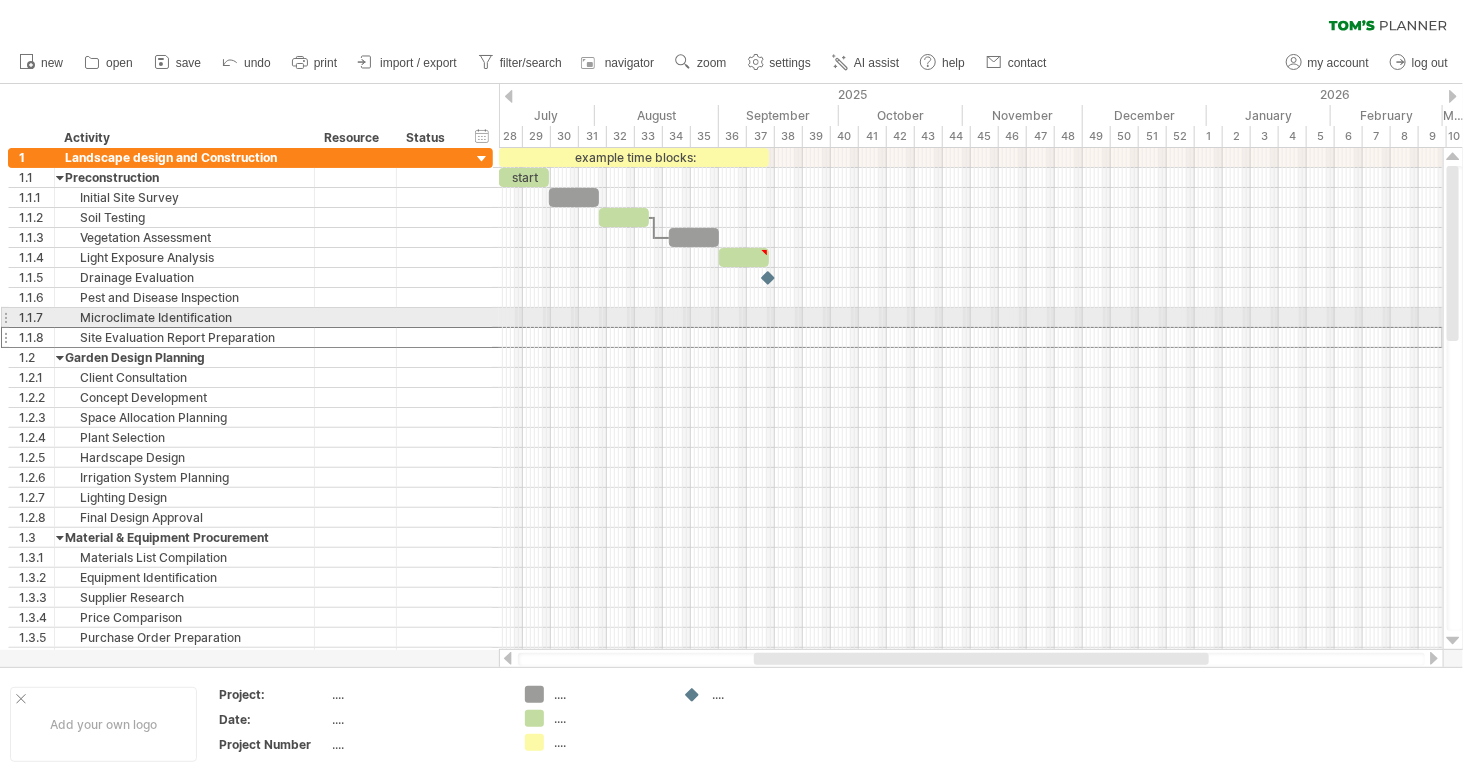 click at bounding box center (5, 337) 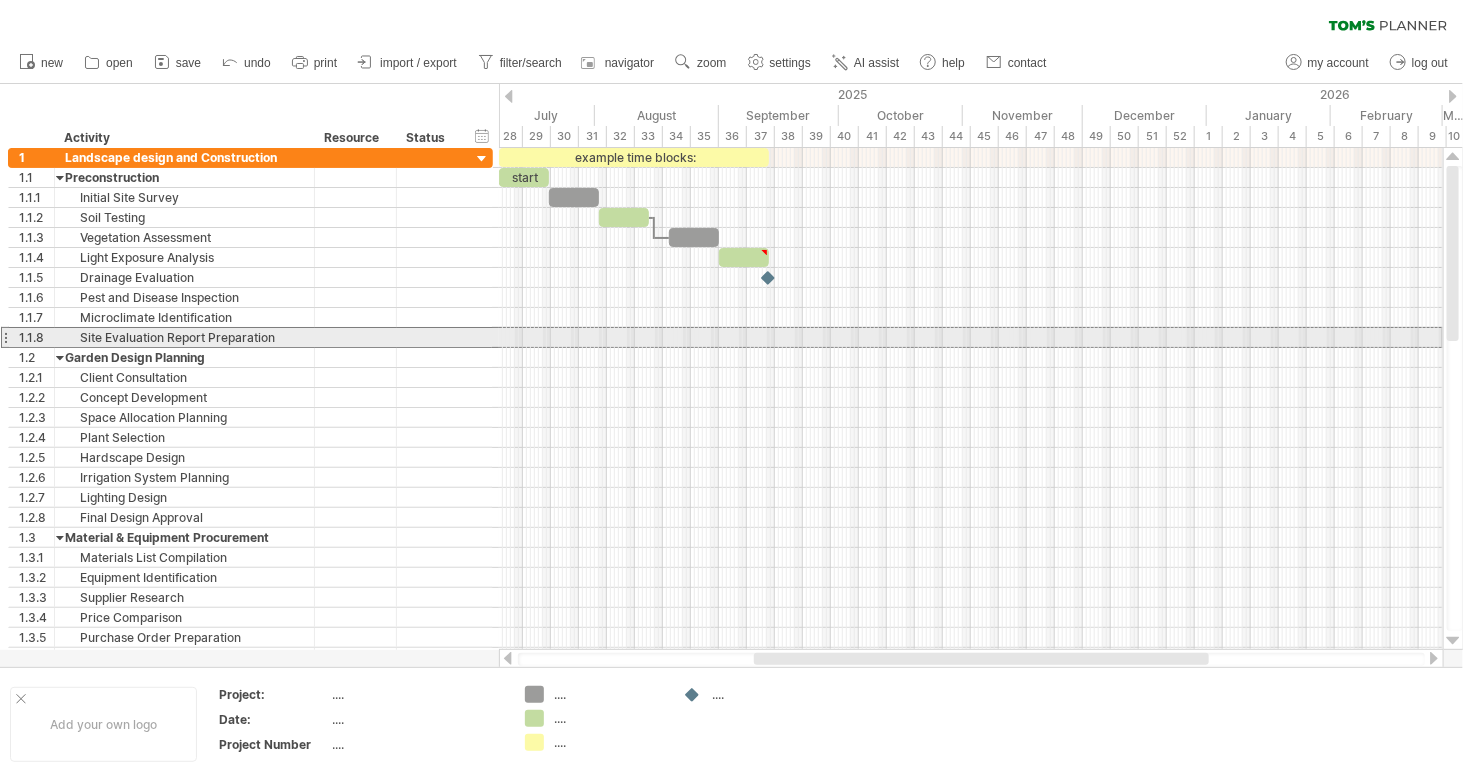 click at bounding box center [5, 337] 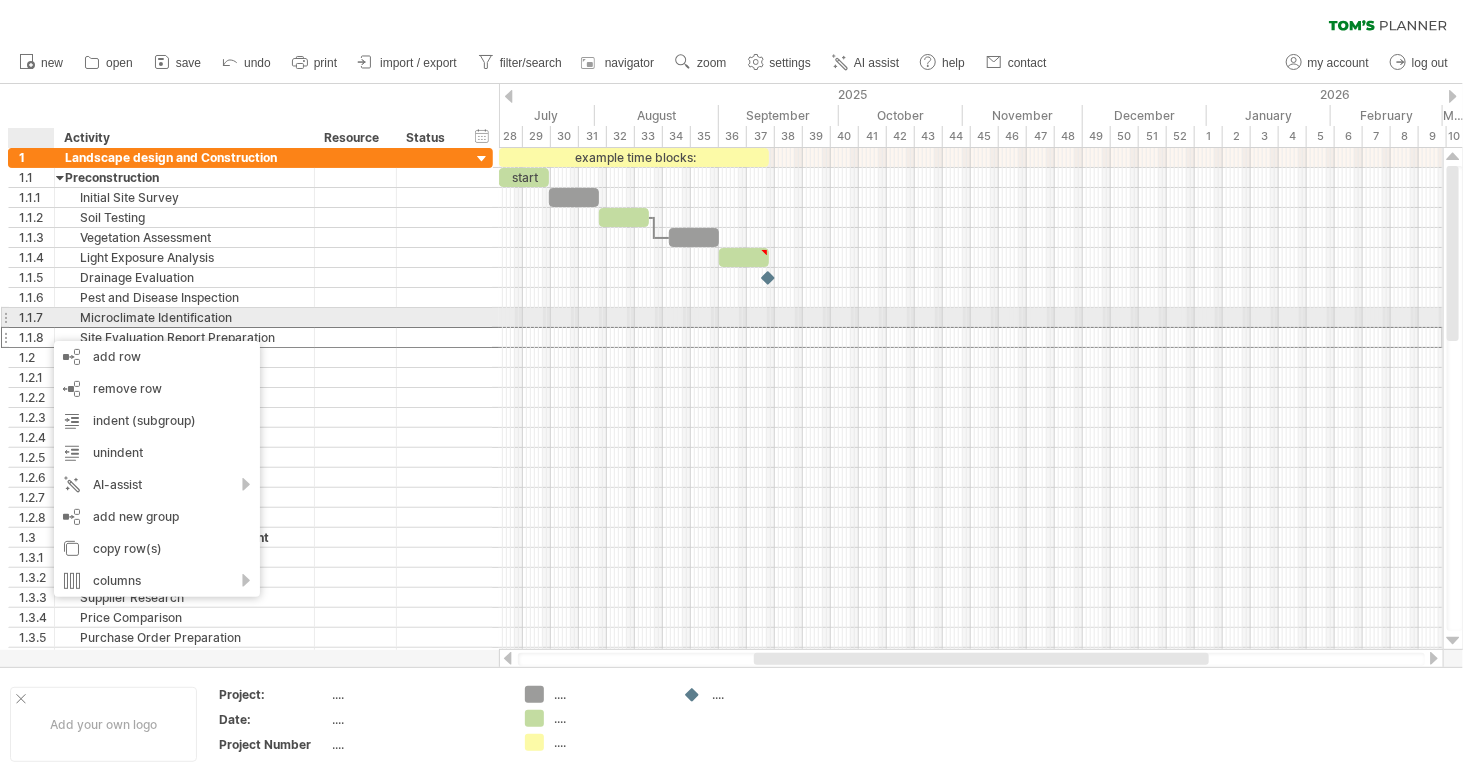 click on "Site Evaluation Report Preparation" at bounding box center (184, 337) 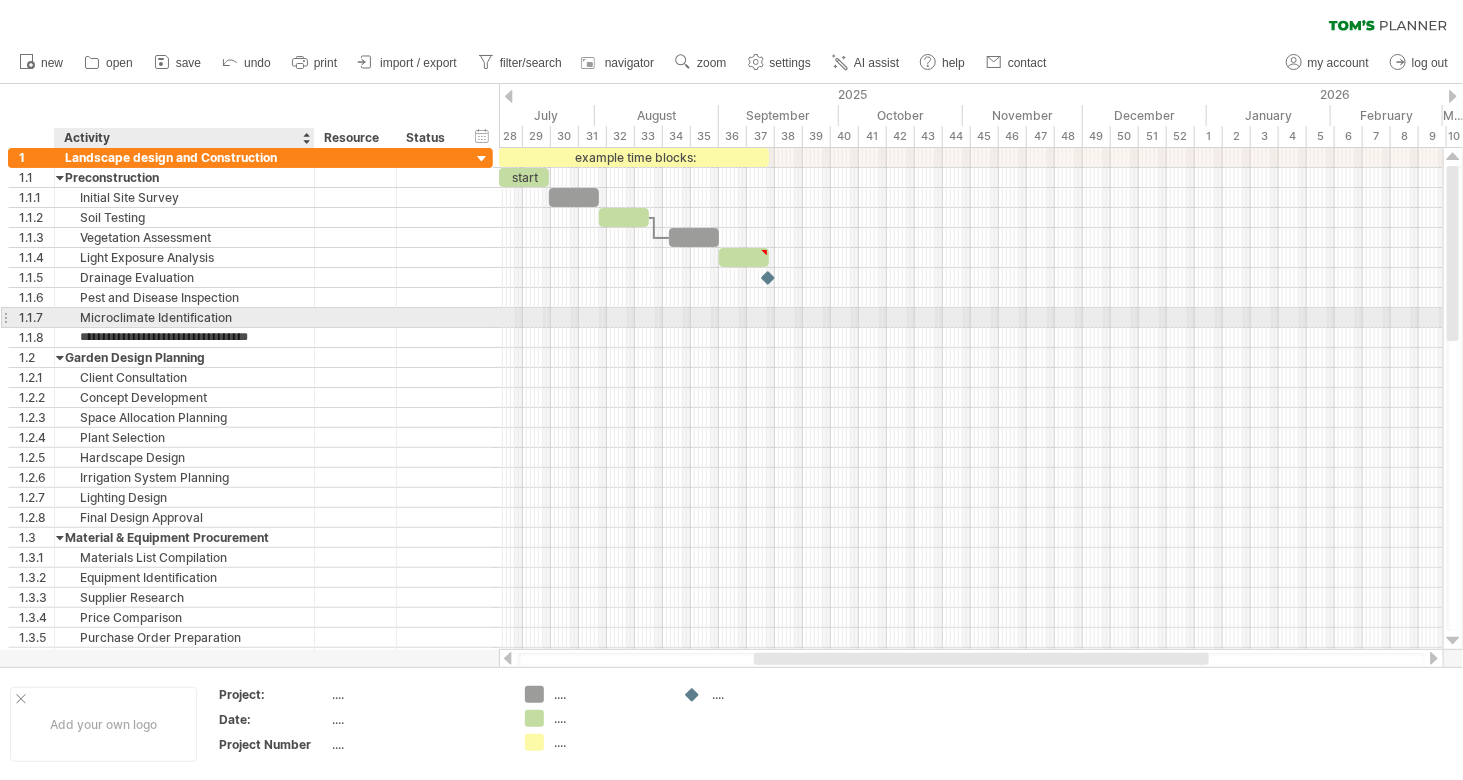 click on "Microclimate Identification" at bounding box center (184, 317) 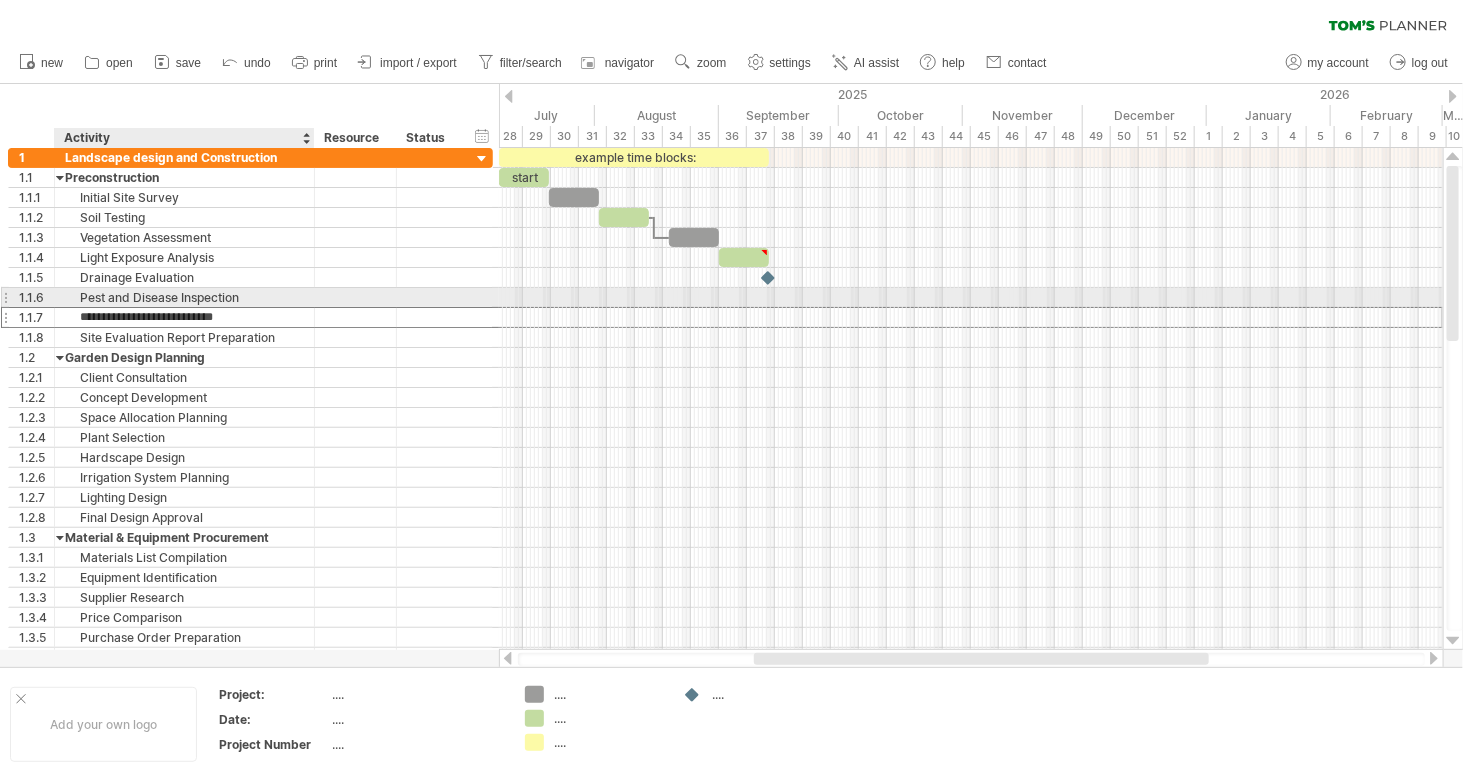 click on "Pest and Disease Inspection" at bounding box center [184, 297] 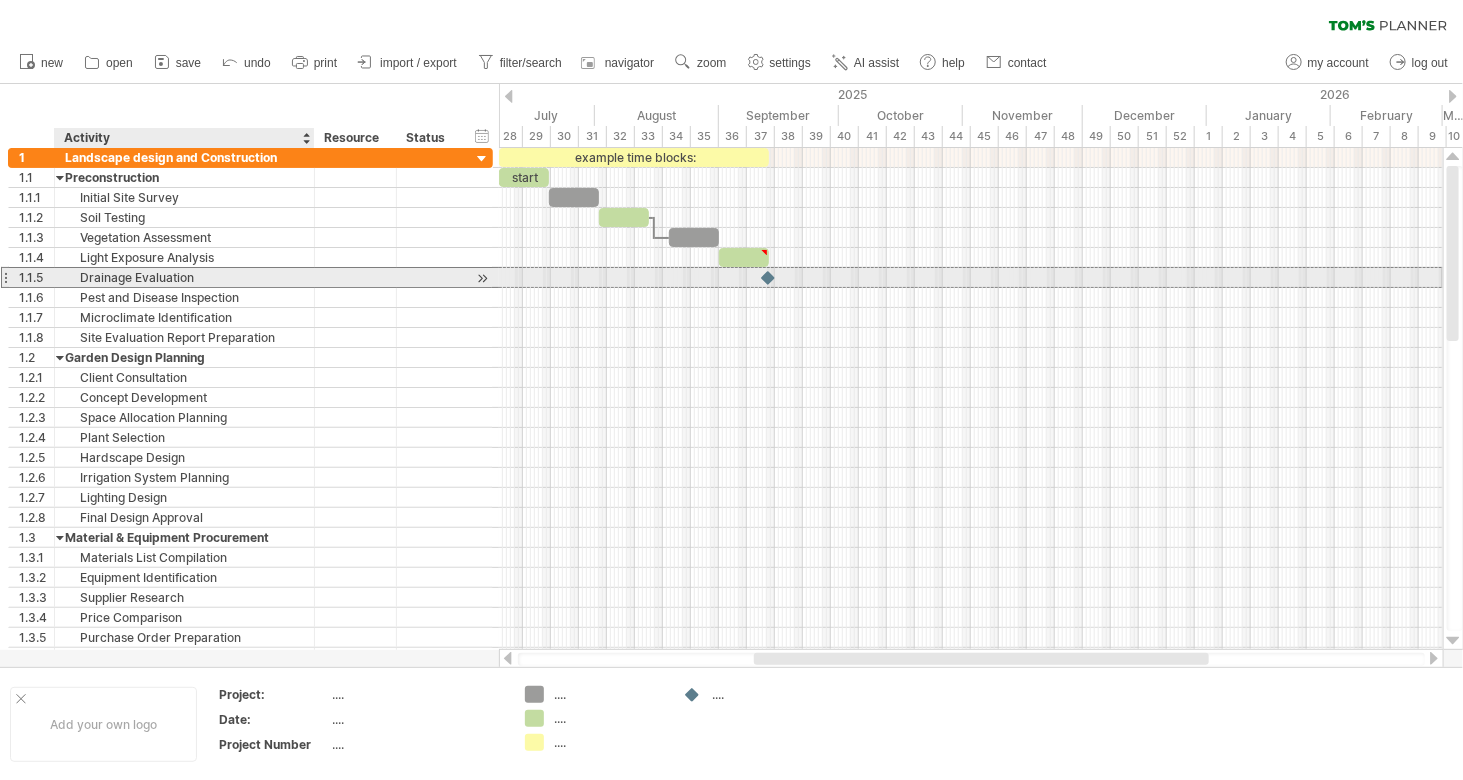click on "Drainage Evaluation" at bounding box center [184, 277] 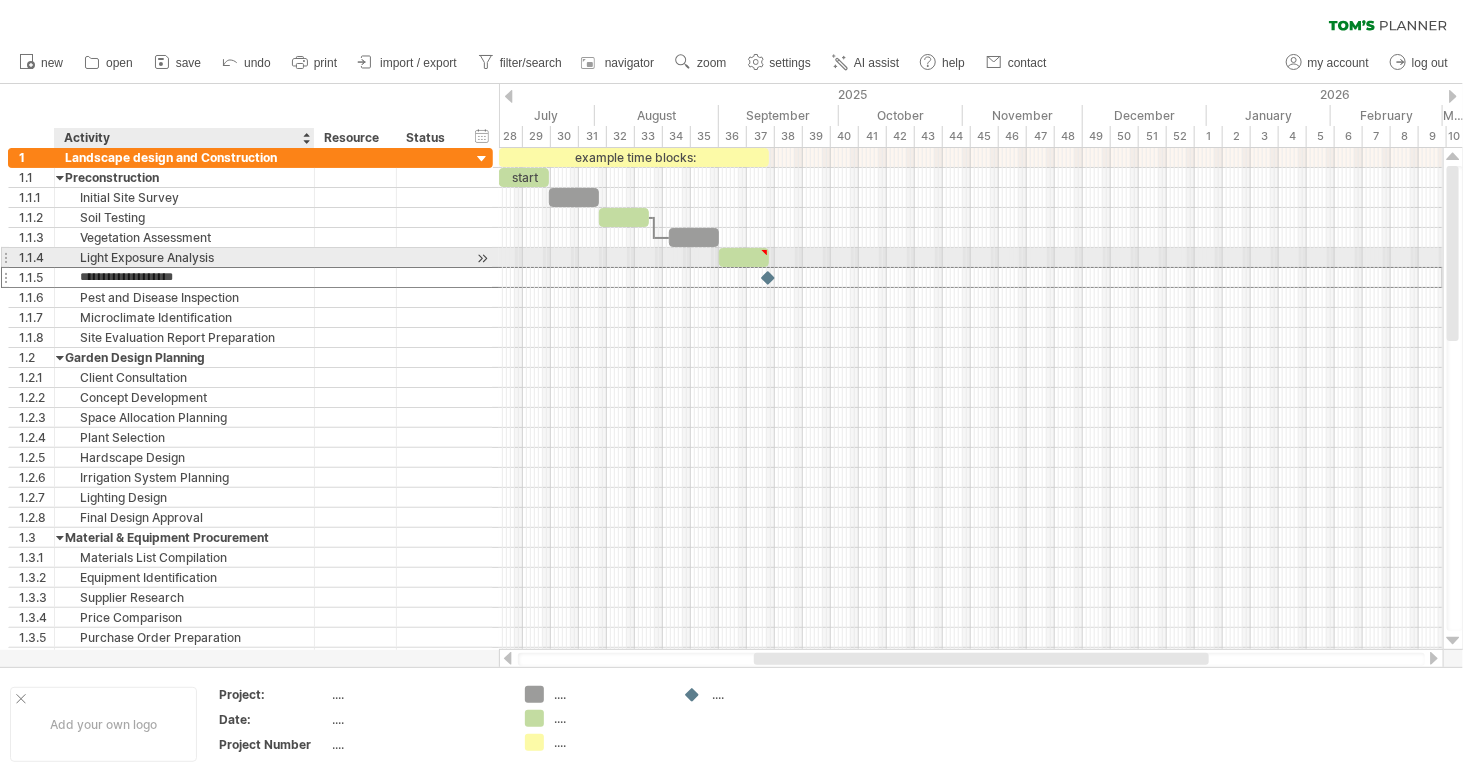 click on "Light Exposure Analysis" at bounding box center [184, 257] 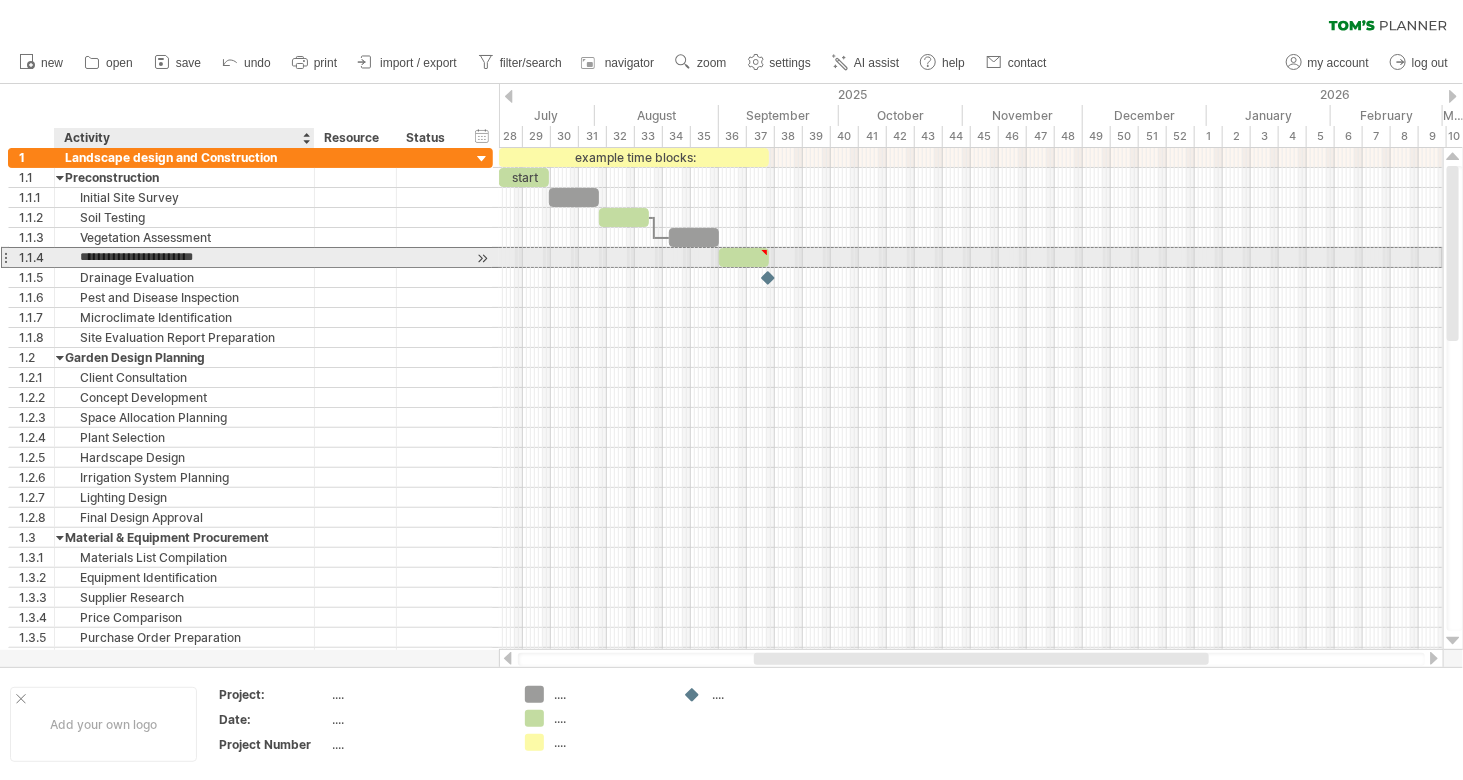 click on "**********" at bounding box center (184, 257) 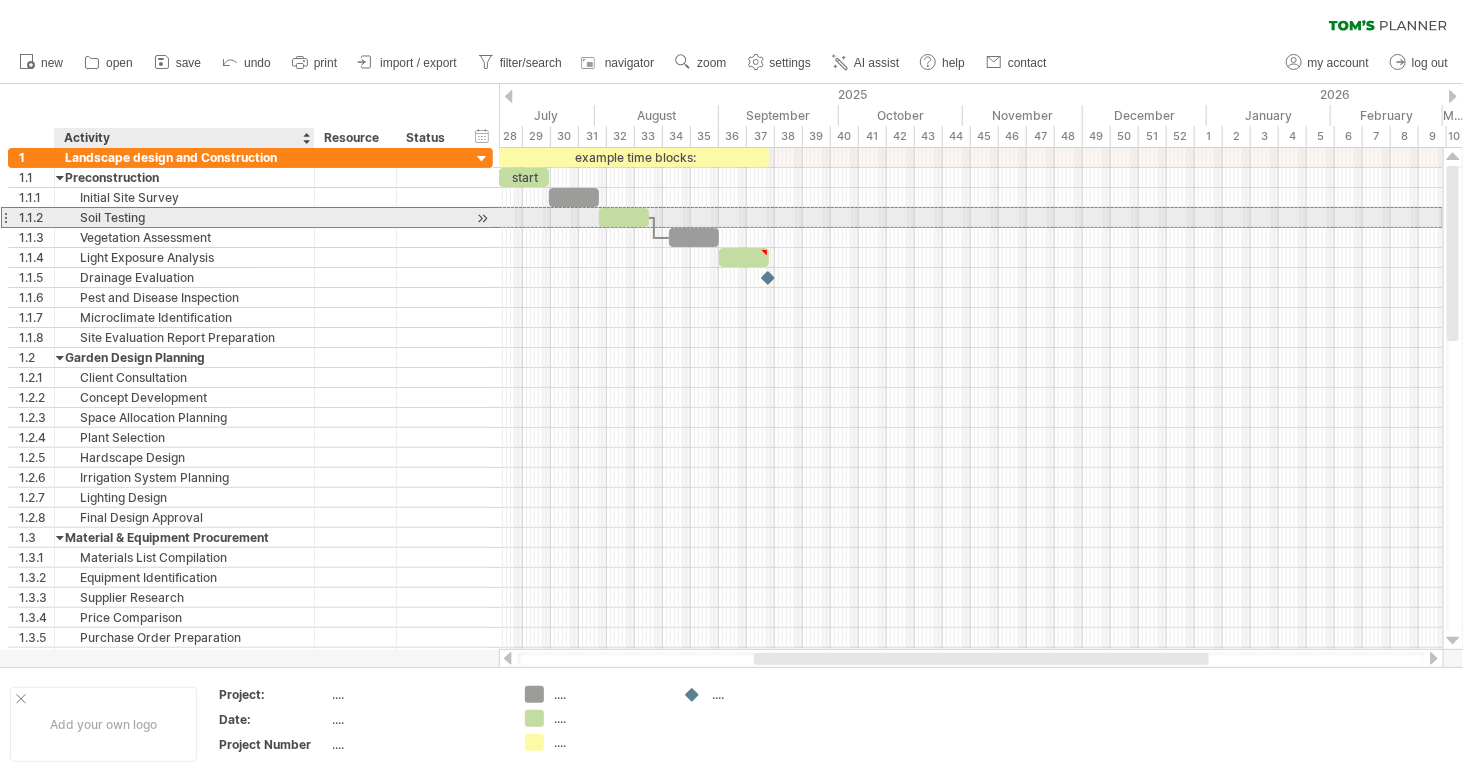 click on "Soil Testing" at bounding box center (184, 217) 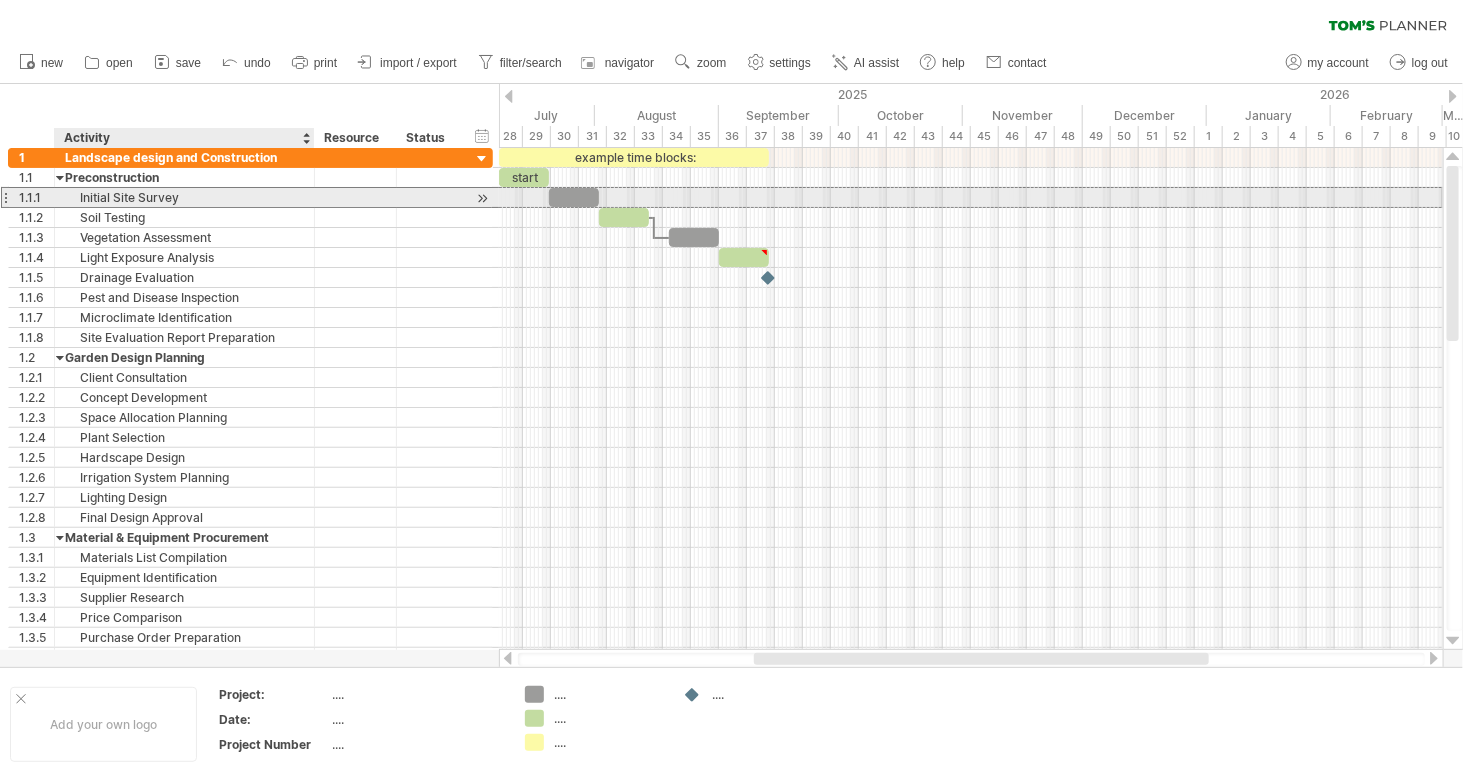 click on "Initial Site Survey" at bounding box center [184, 197] 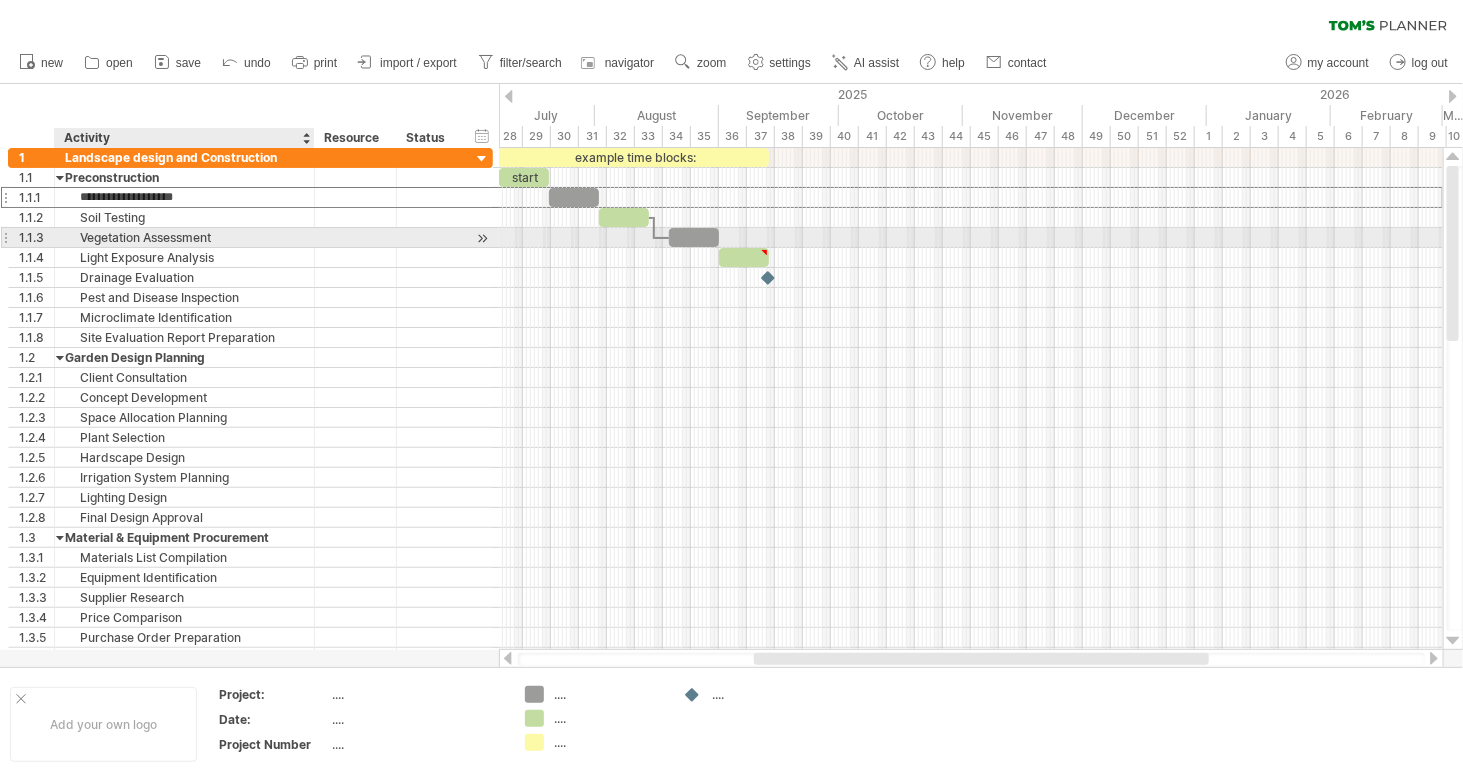 click on "Vegetation Assessment" at bounding box center (184, 237) 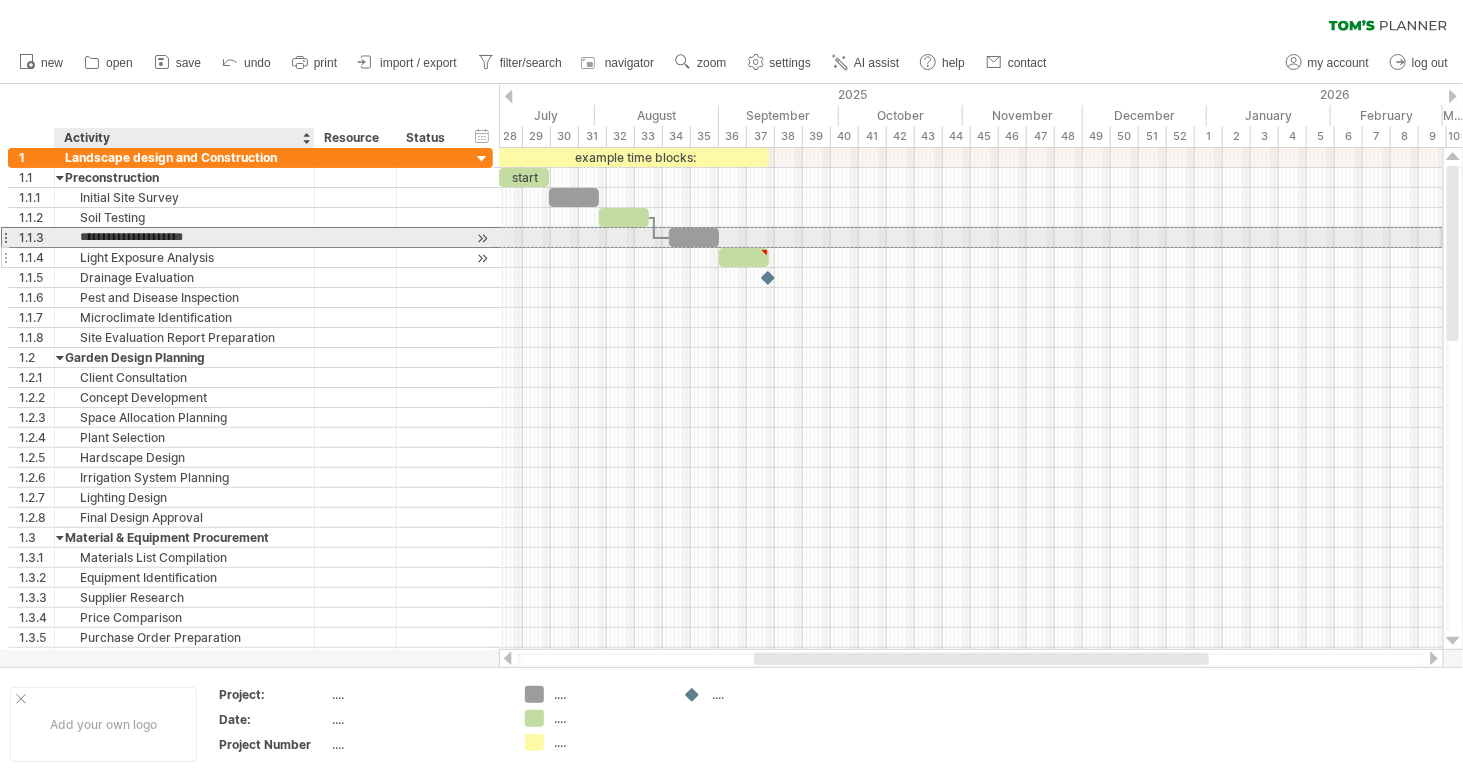 click on "Light Exposure Analysis" at bounding box center [184, 257] 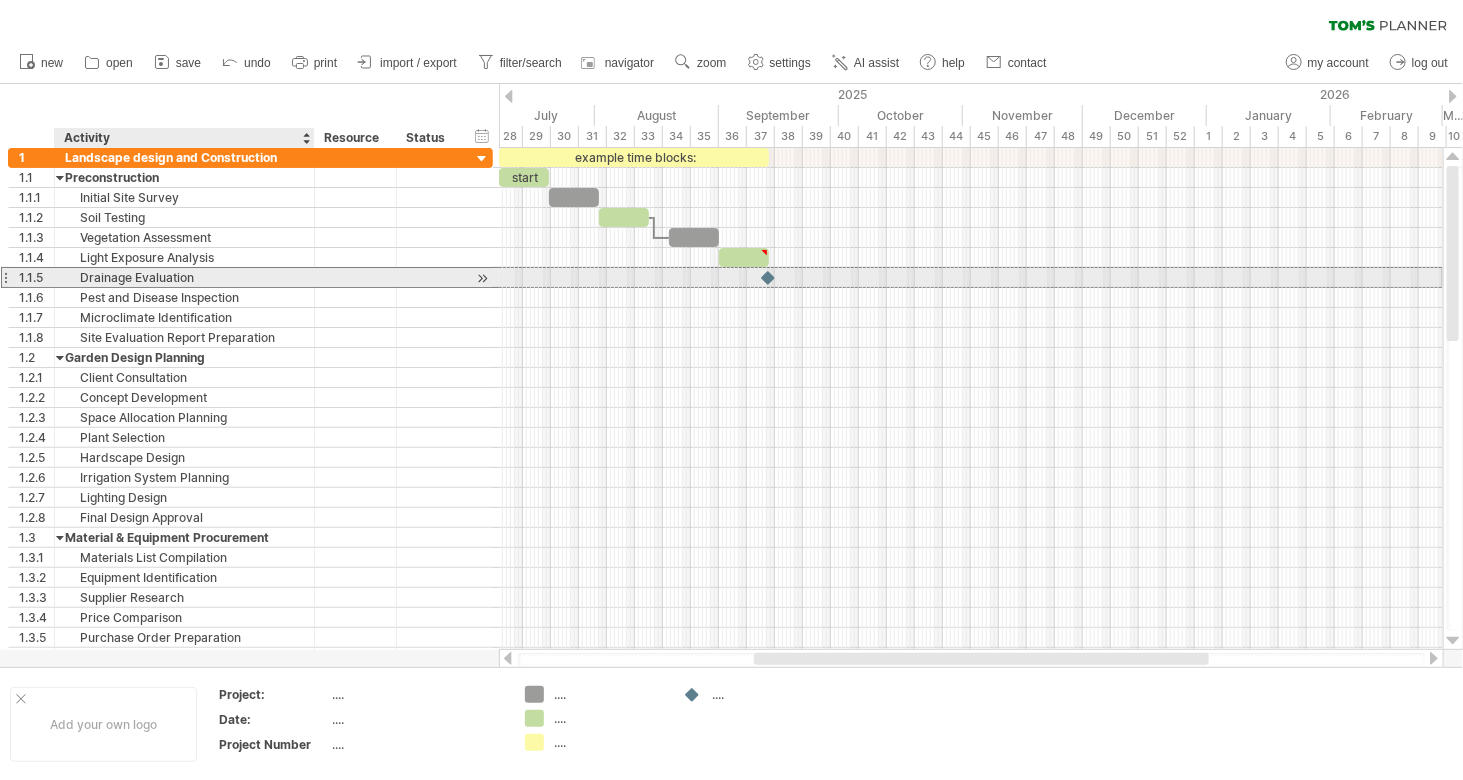 click on "Drainage Evaluation" at bounding box center (184, 277) 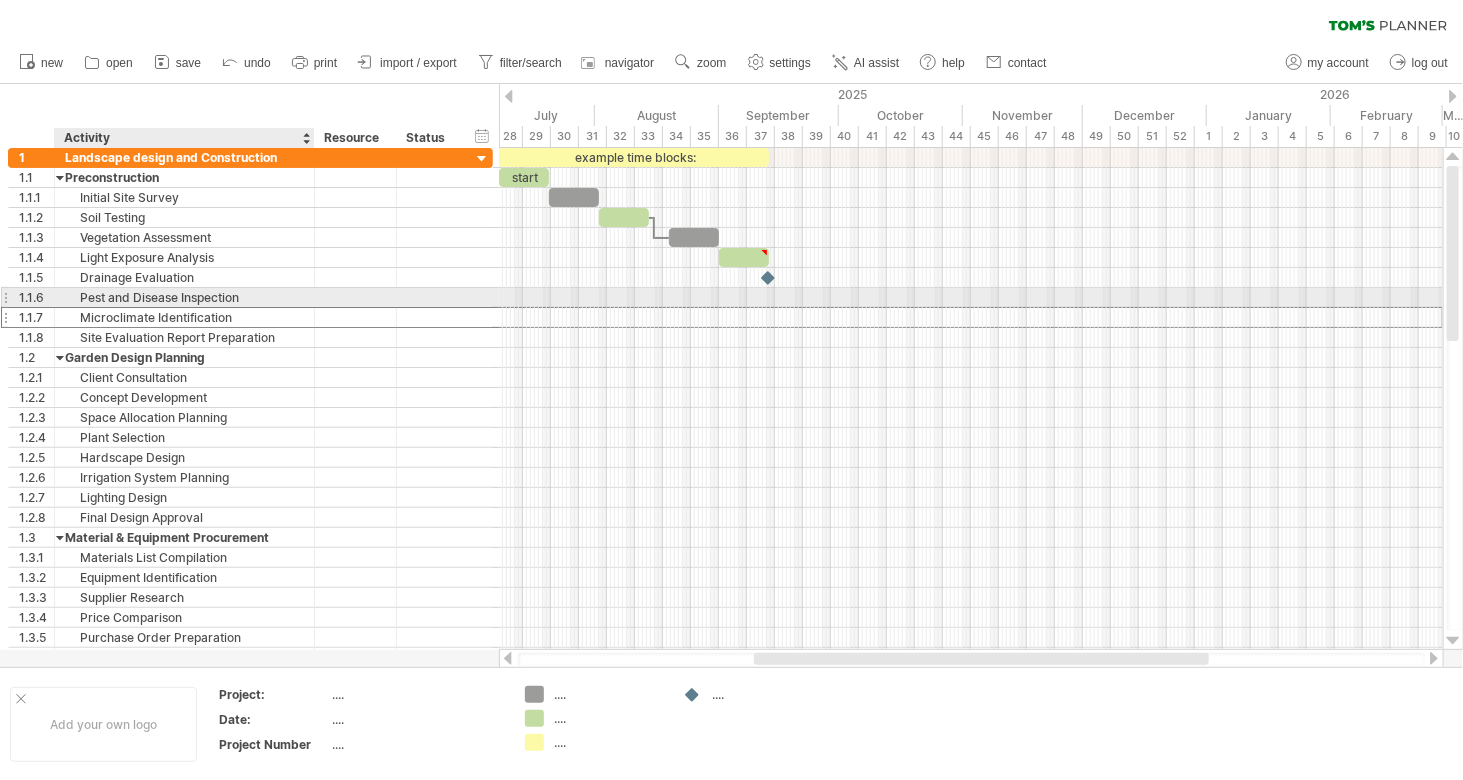 click on "Microclimate Identification" at bounding box center [184, 317] 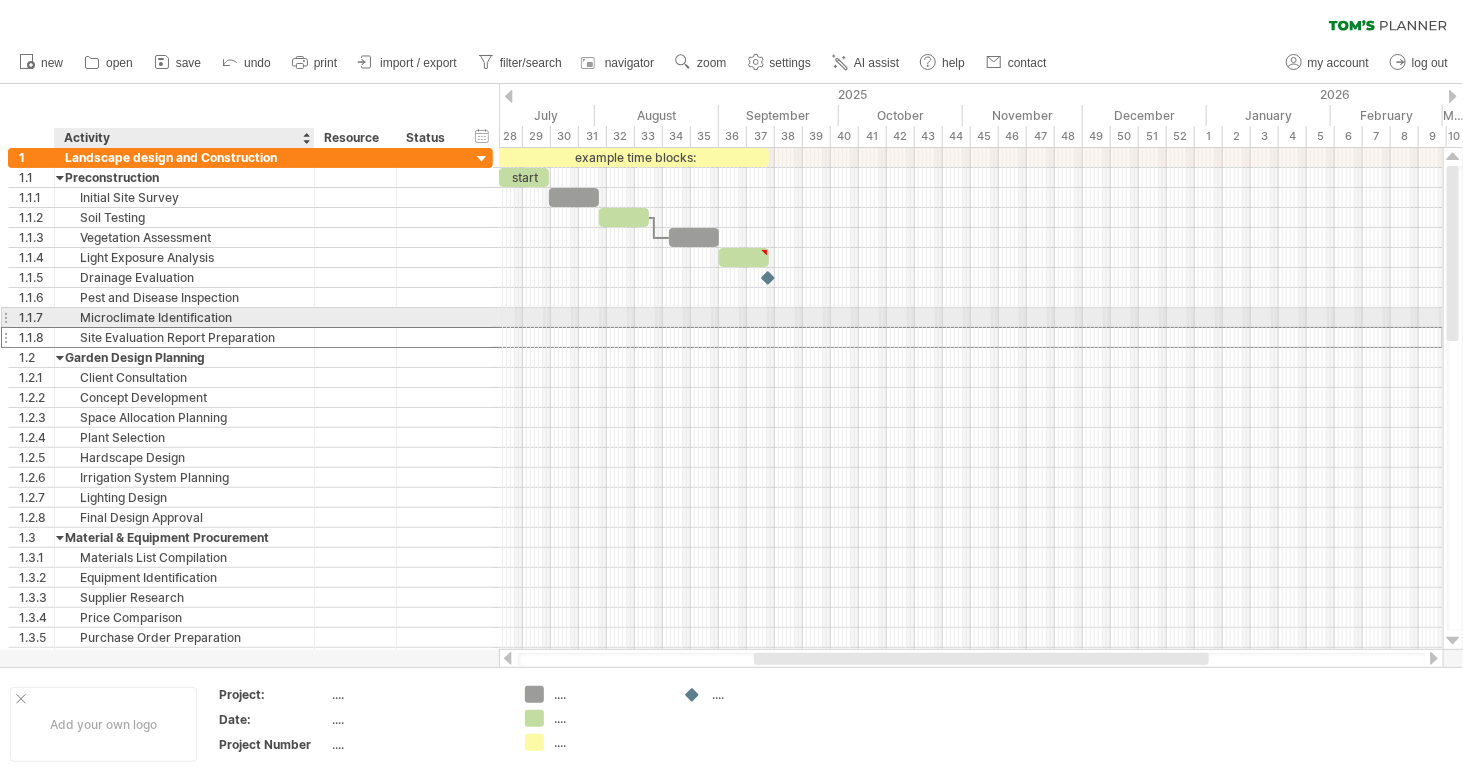 click on "Site Evaluation Report Preparation" at bounding box center (184, 337) 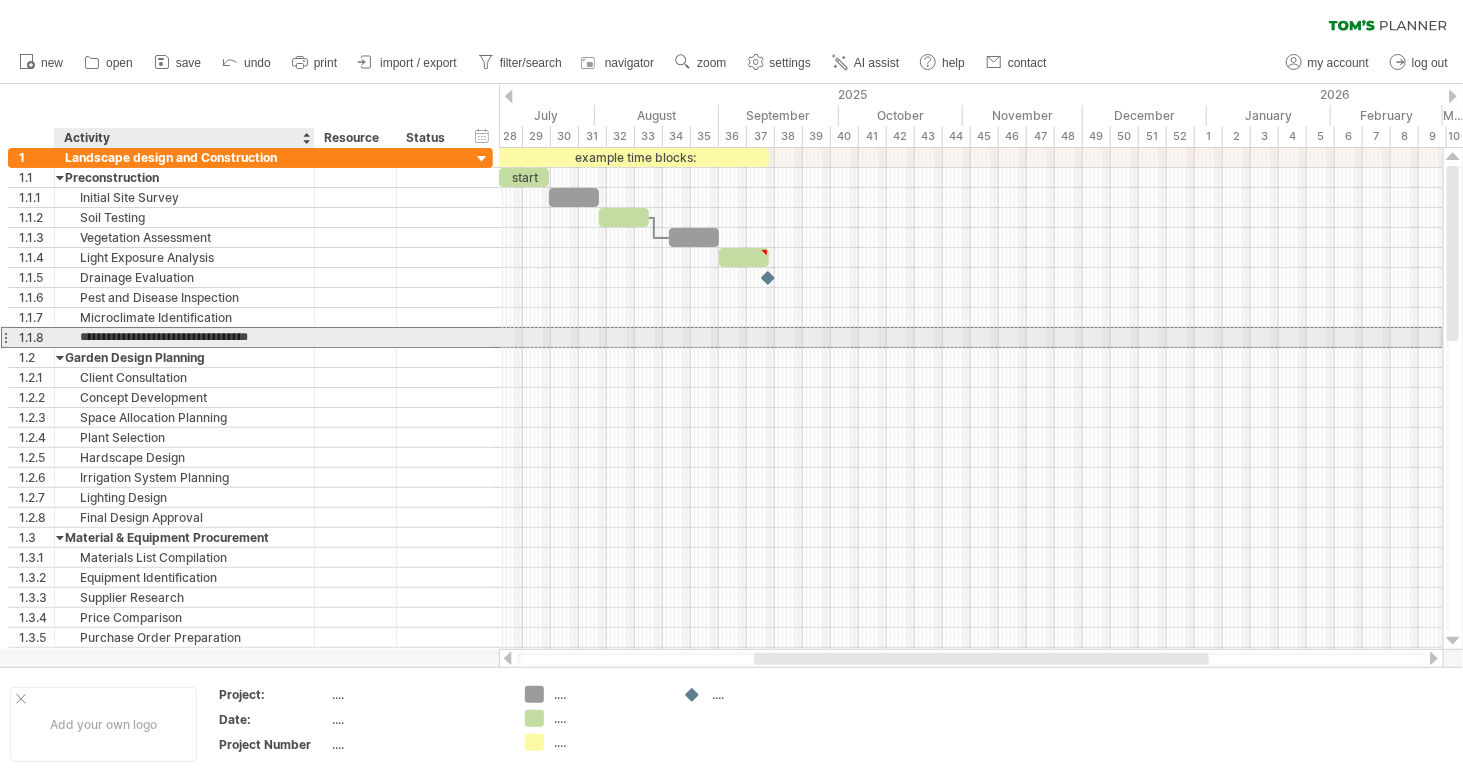 click on "**********" at bounding box center (184, 337) 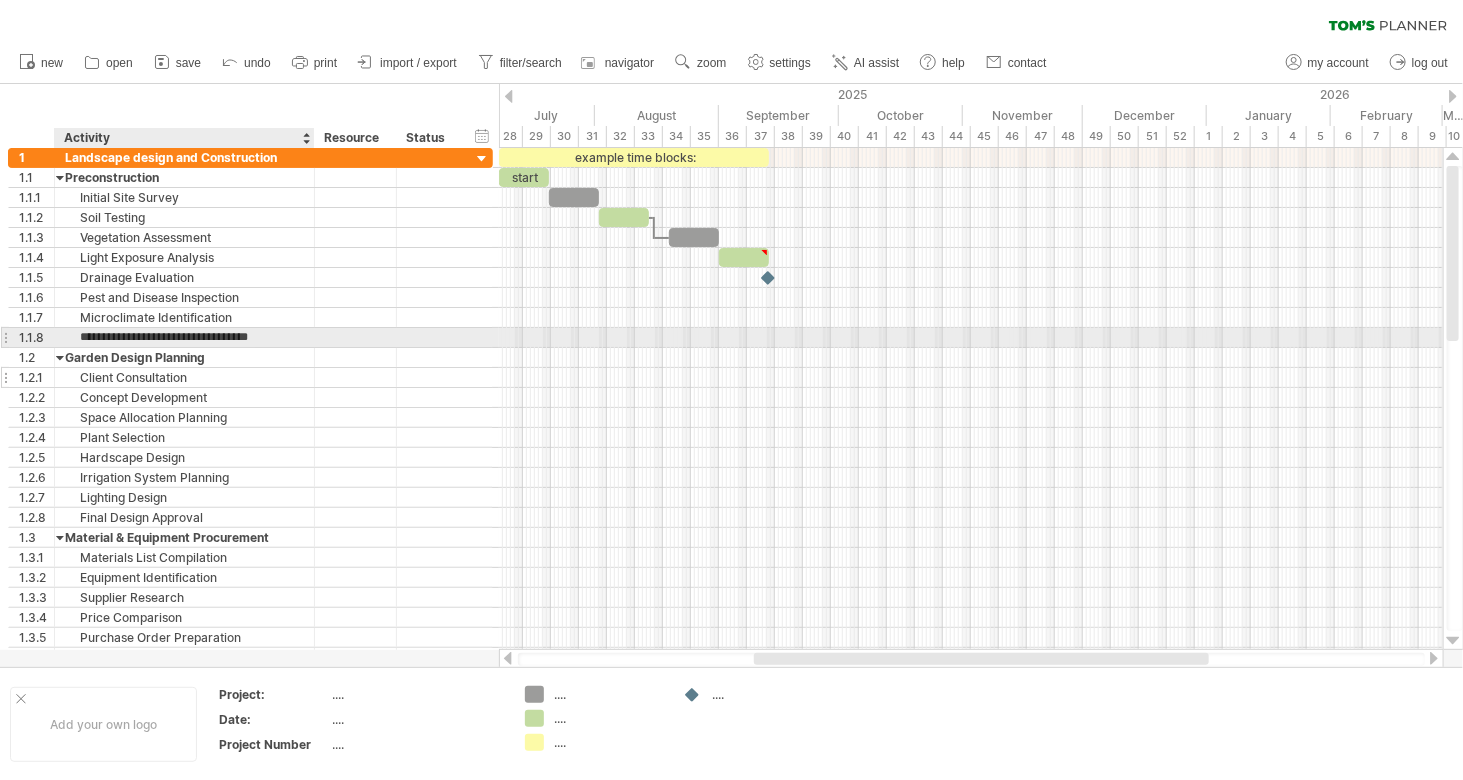 click on "Client Consultation" at bounding box center (184, 377) 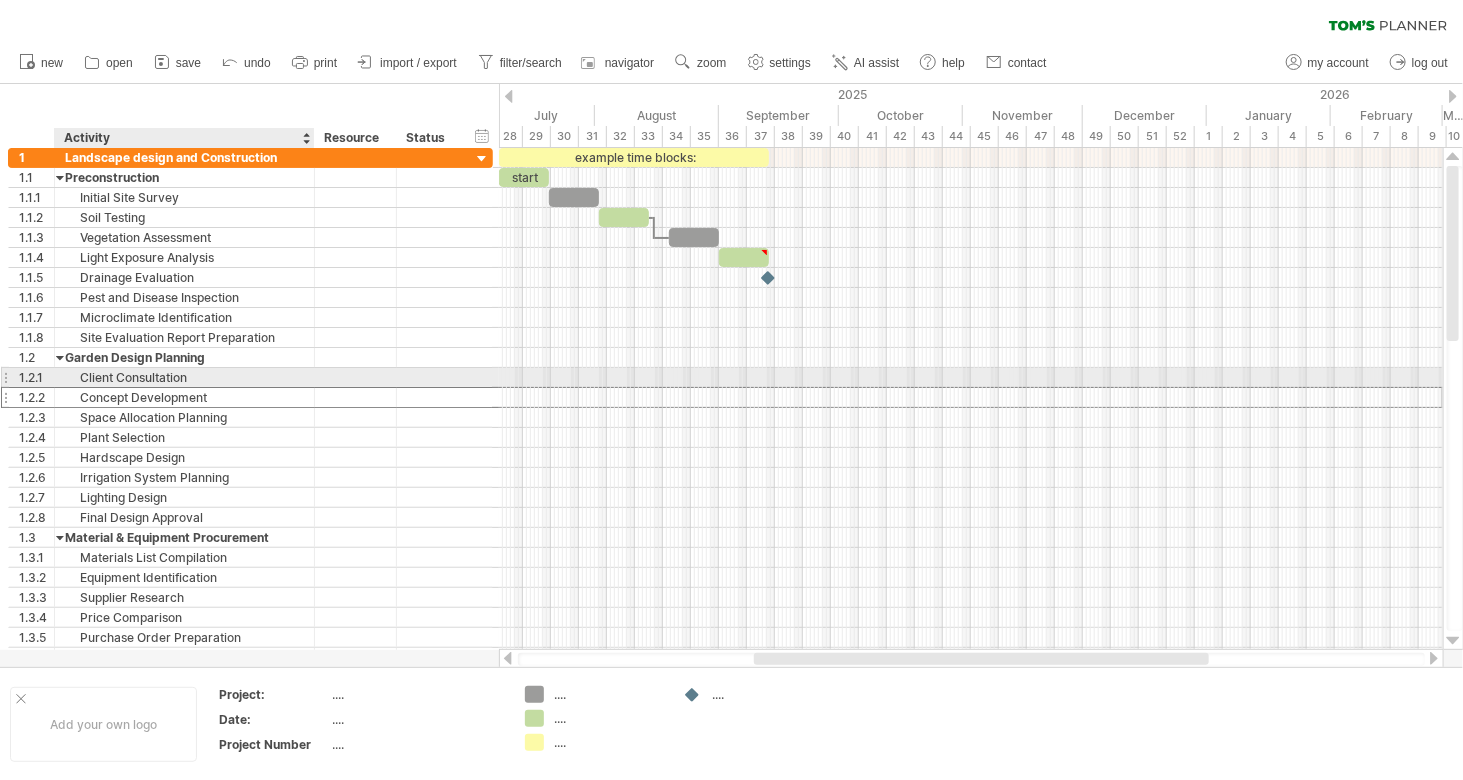 click on "Concept Development" at bounding box center [184, 397] 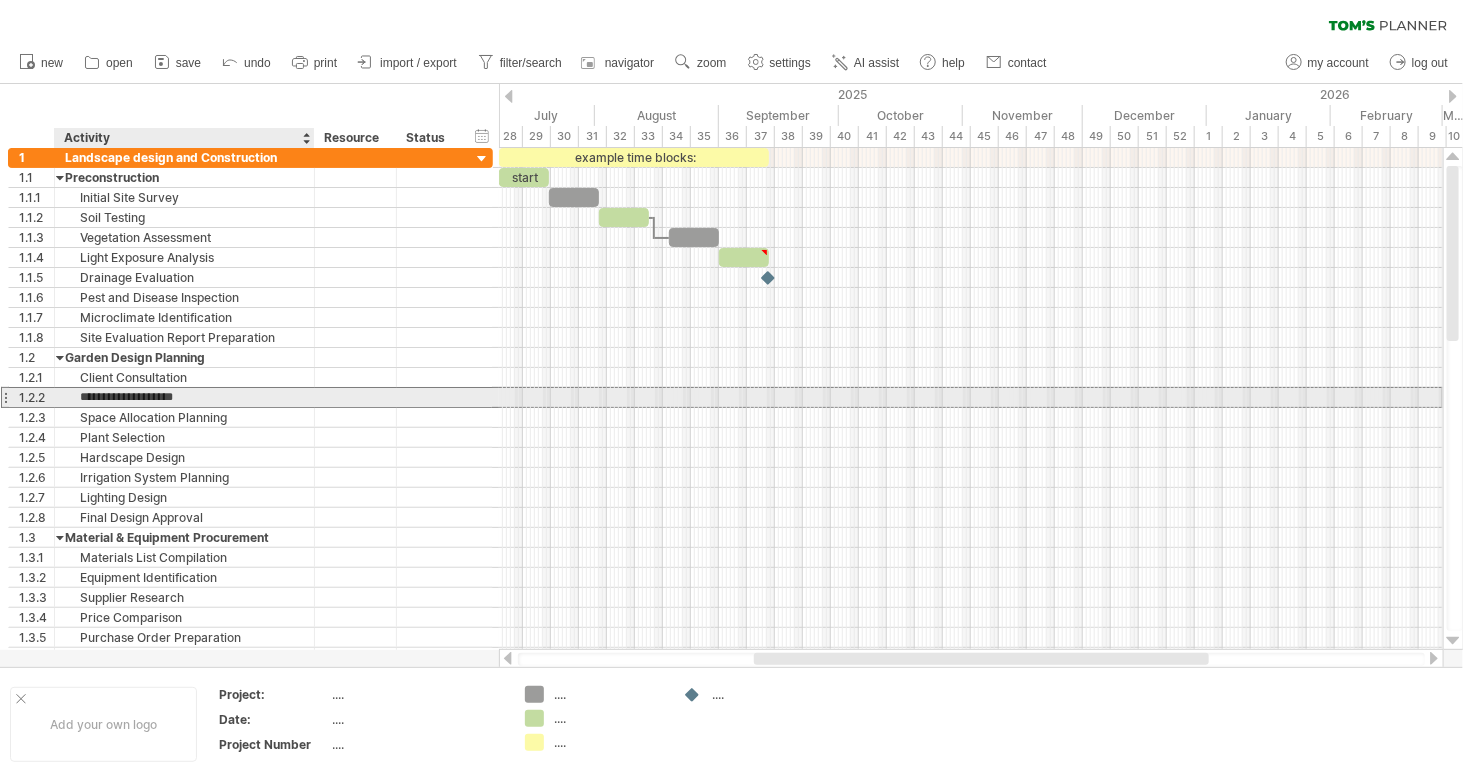 click on "**********" at bounding box center (184, 397) 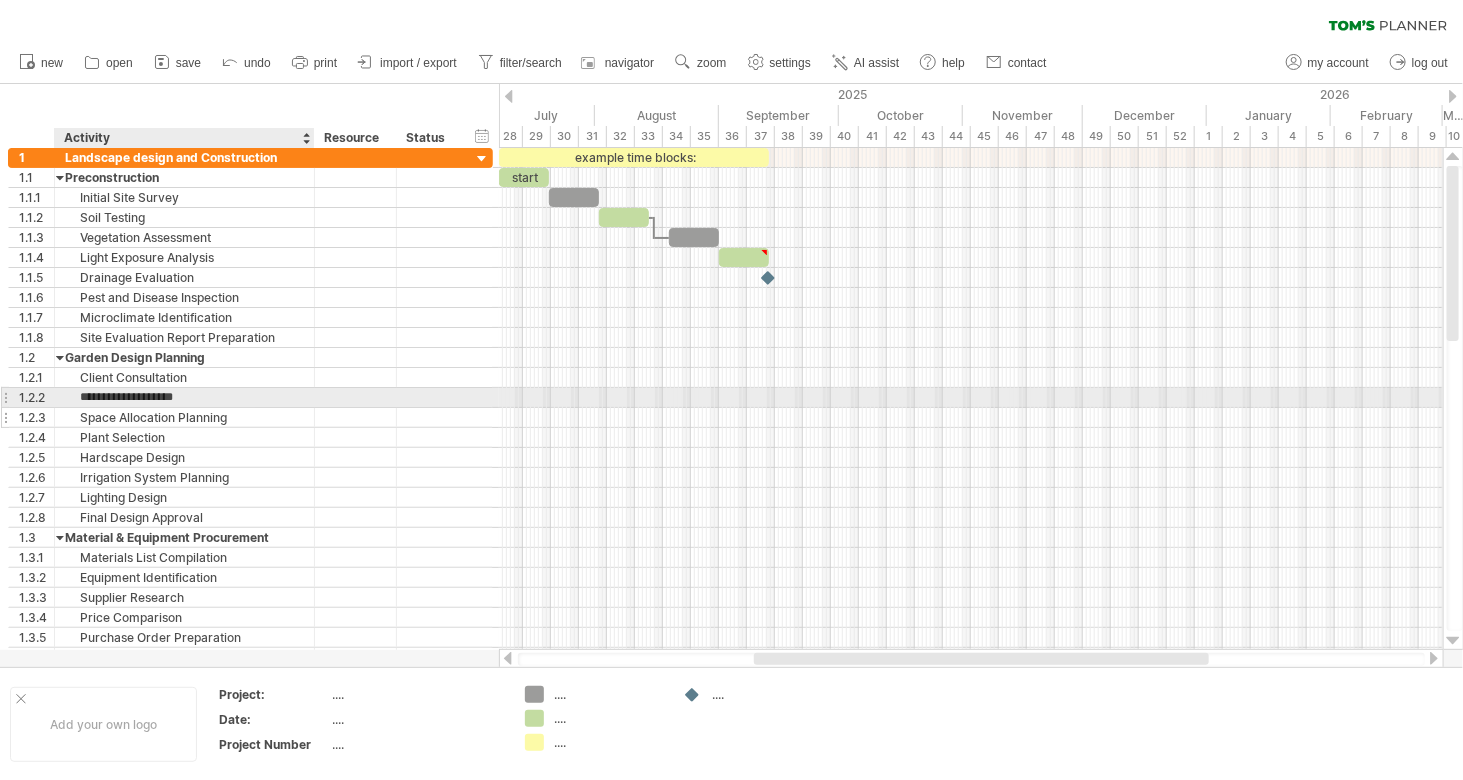 click on "Space Allocation Planning" at bounding box center [184, 417] 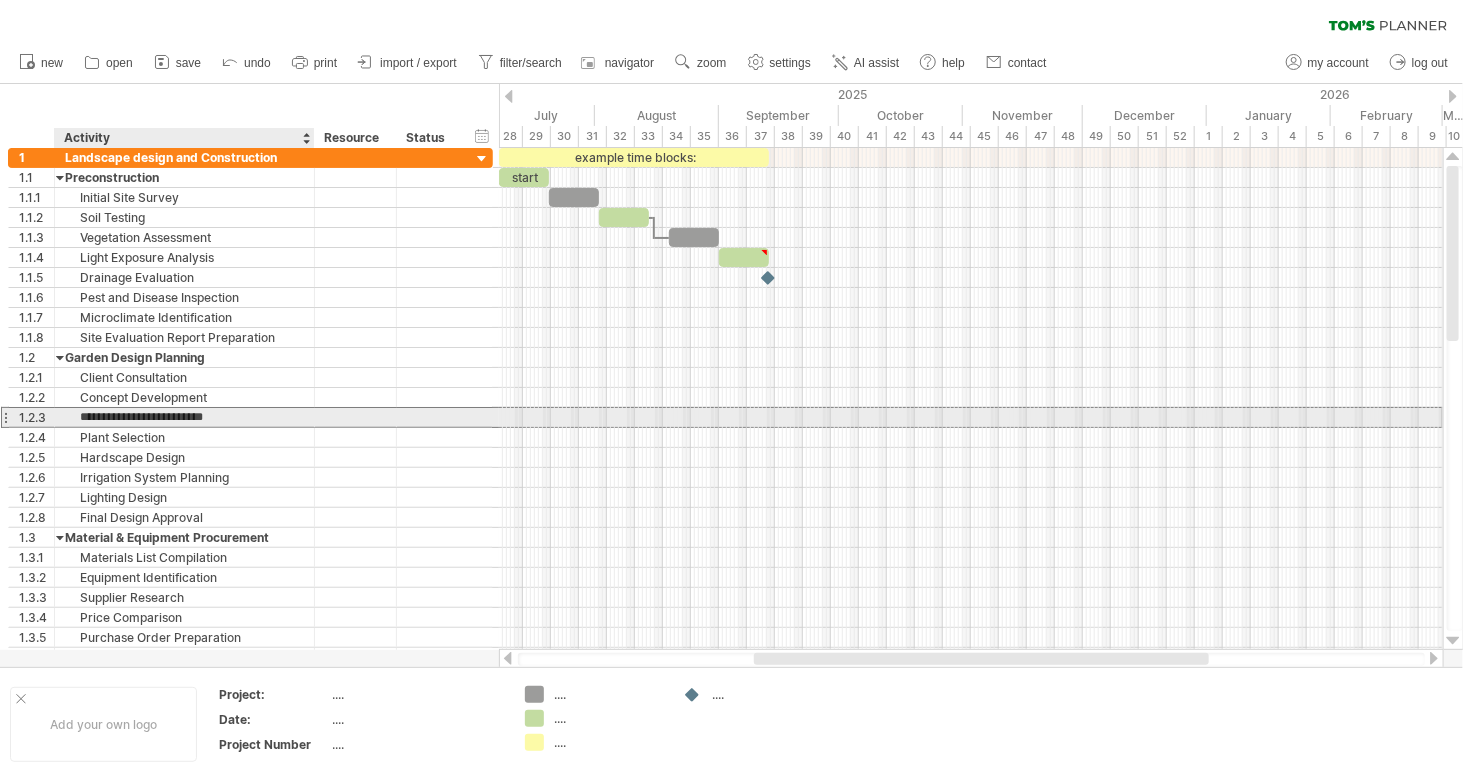 click on "**********" at bounding box center (184, 417) 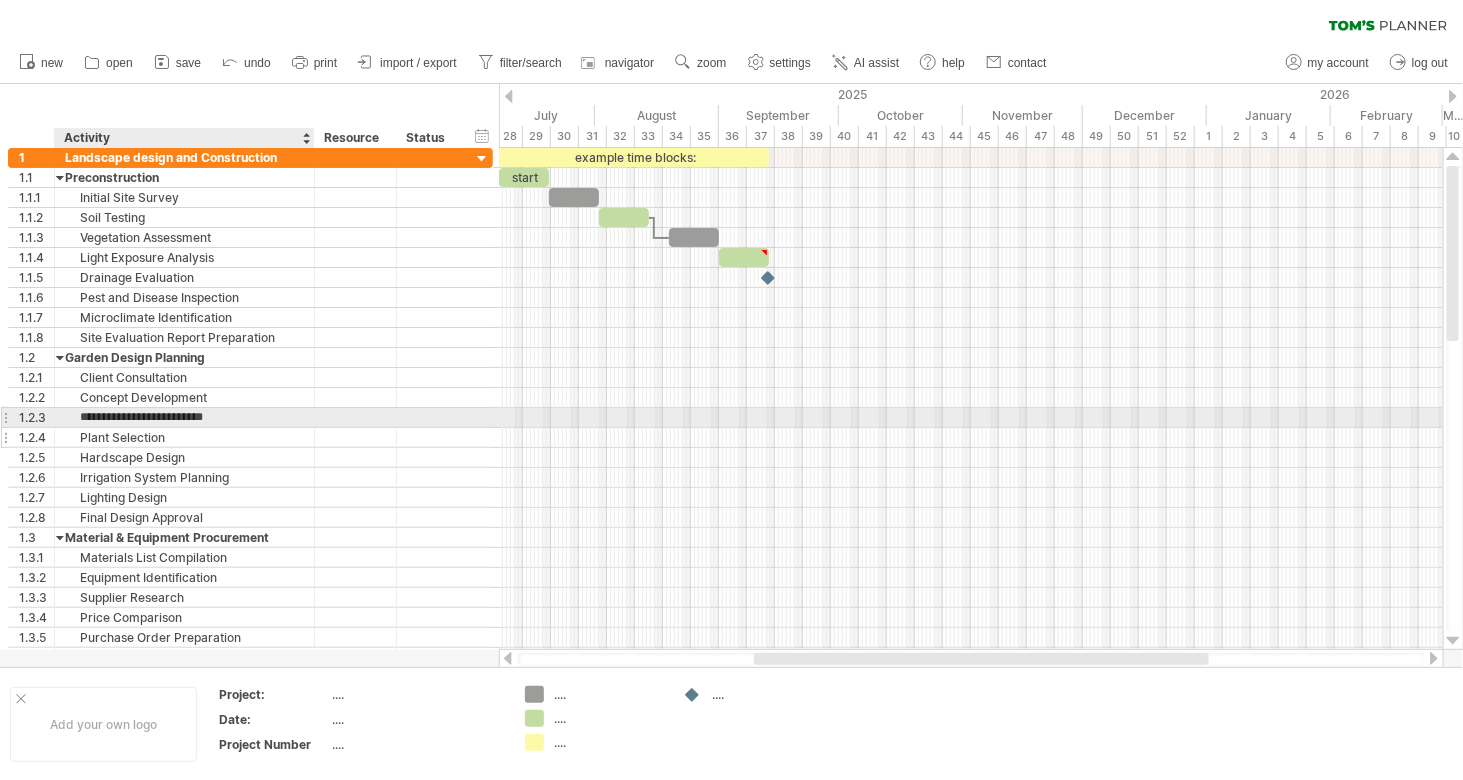click on "Plant Selection" at bounding box center (184, 437) 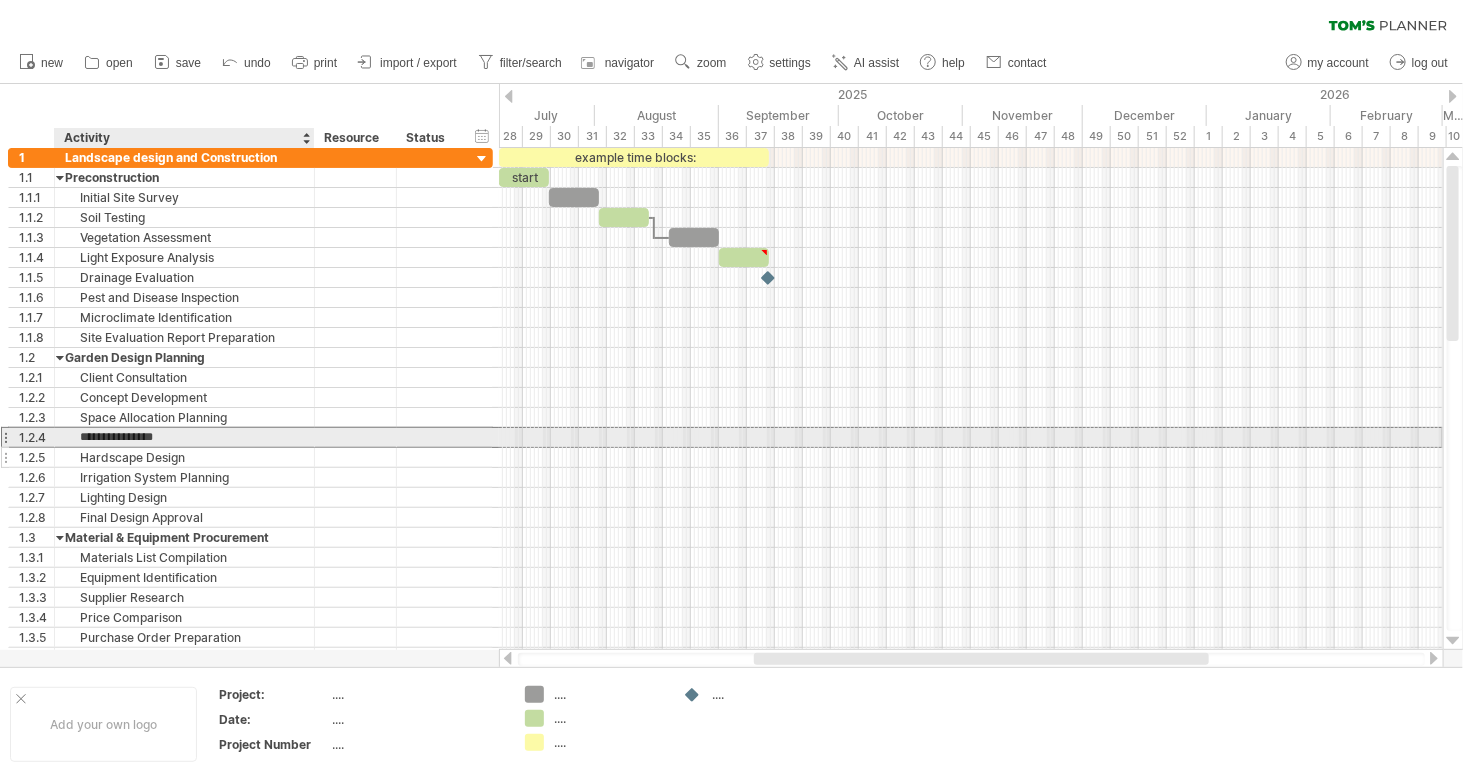 click on "Hardscape Design" at bounding box center (184, 457) 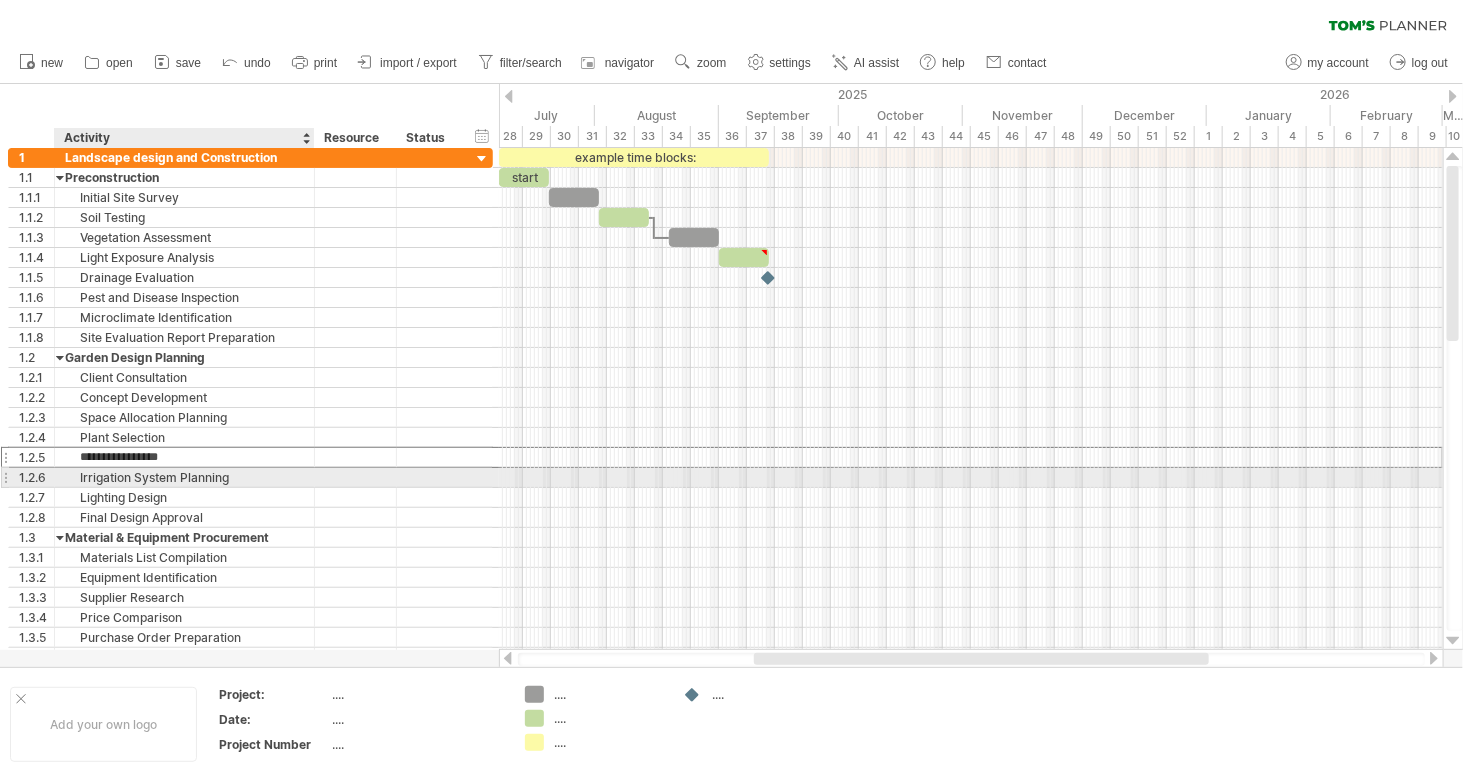 click on "Irrigation System Planning" at bounding box center (184, 477) 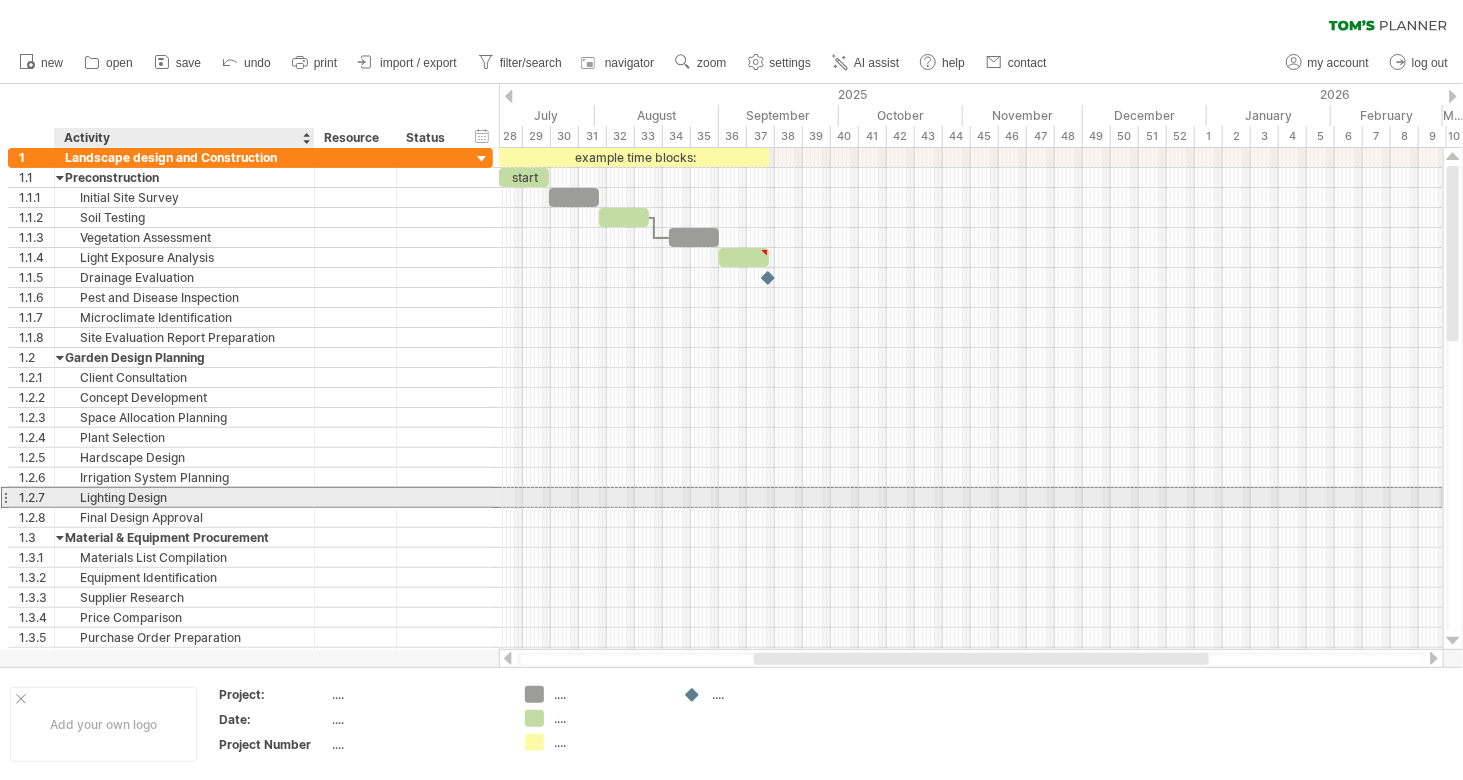 click on "Lighting Design" at bounding box center [184, 497] 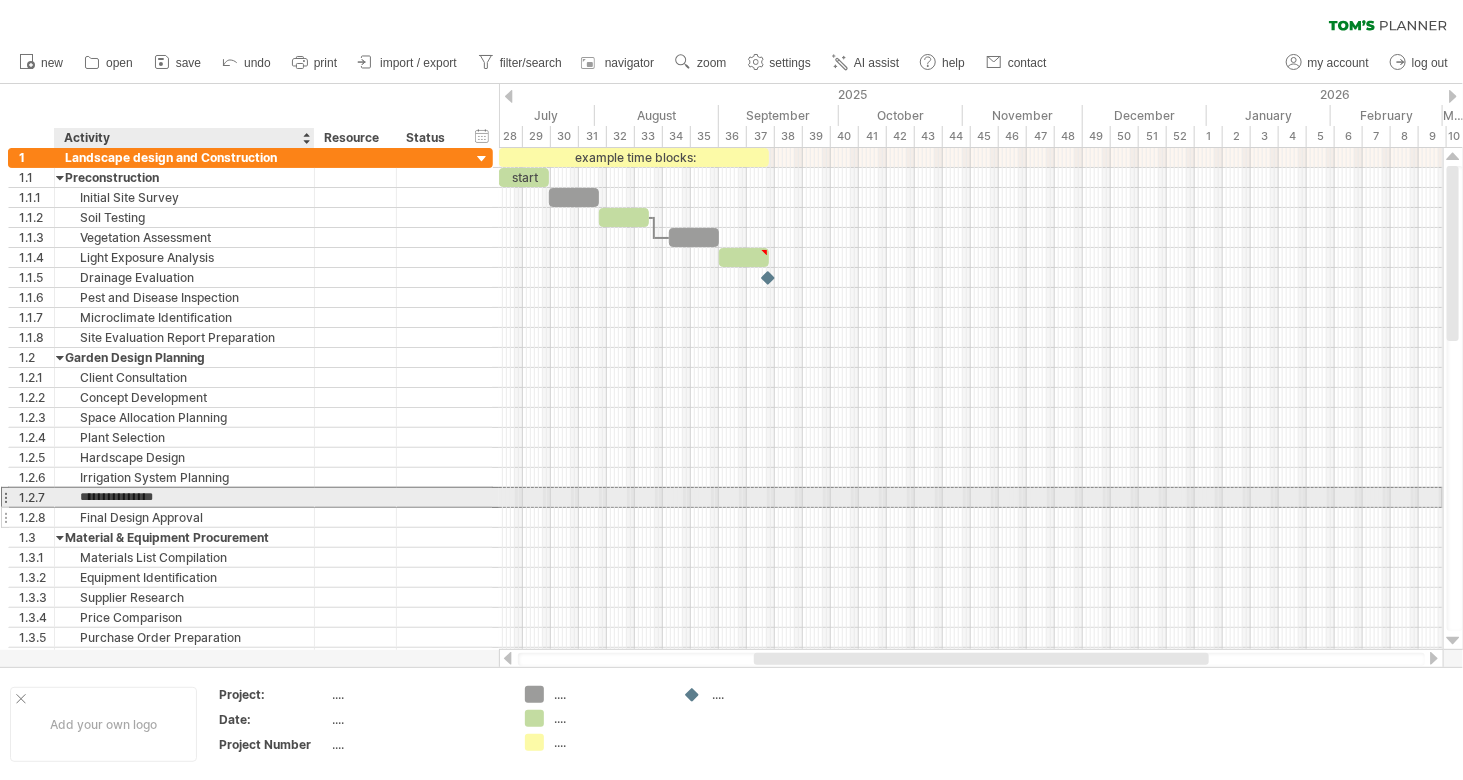 click on "Final Design Approval" at bounding box center [184, 517] 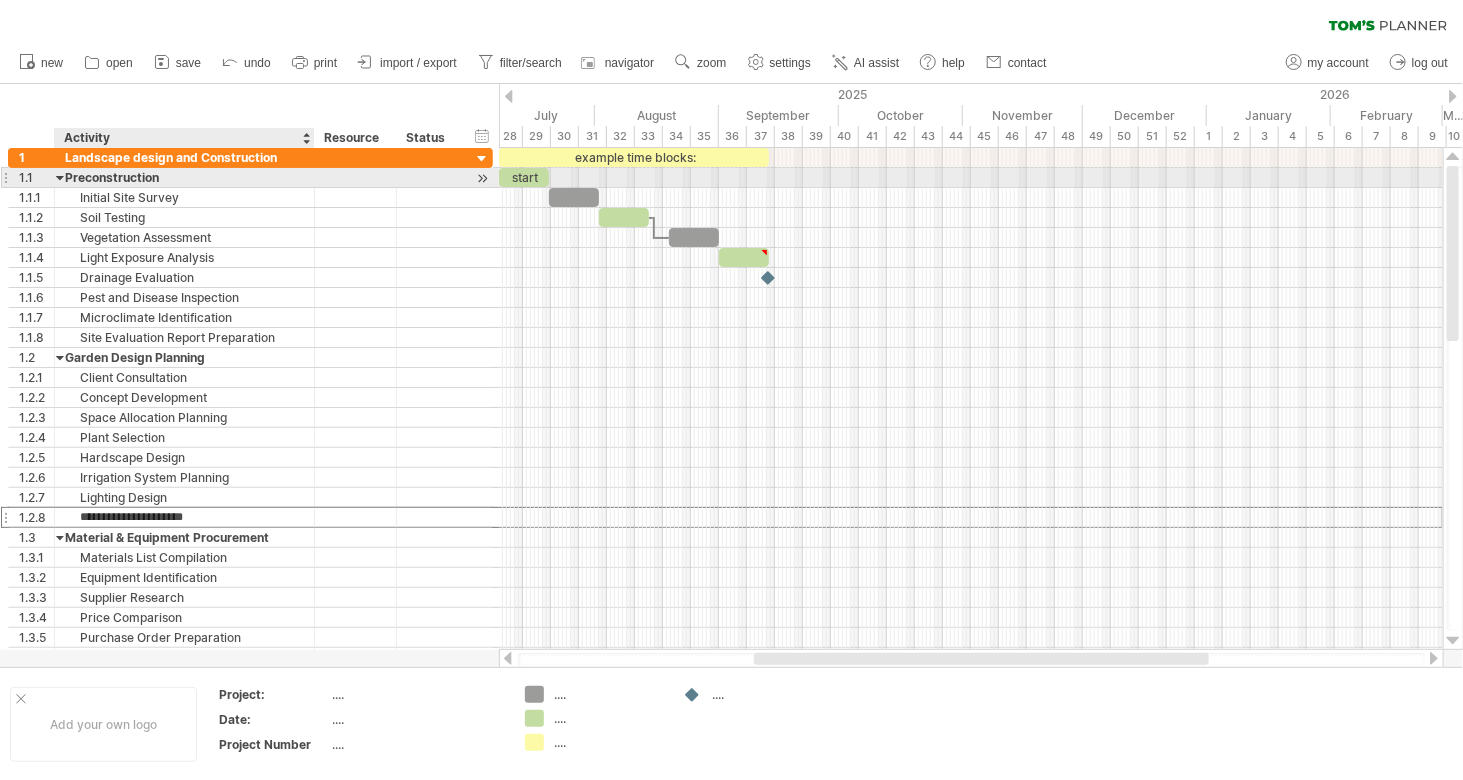 click on "Preconstruction" at bounding box center [184, 177] 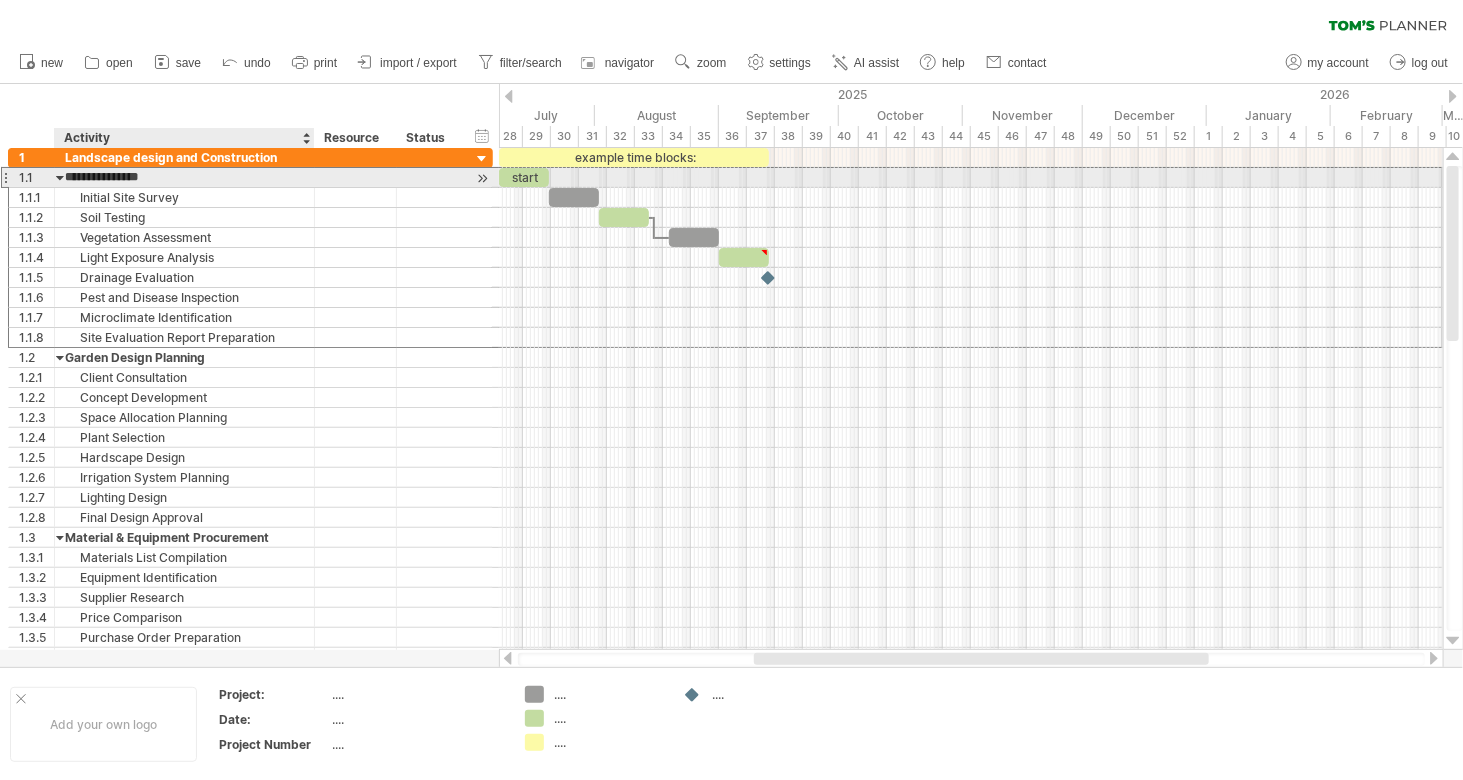click on "**********" at bounding box center (184, 177) 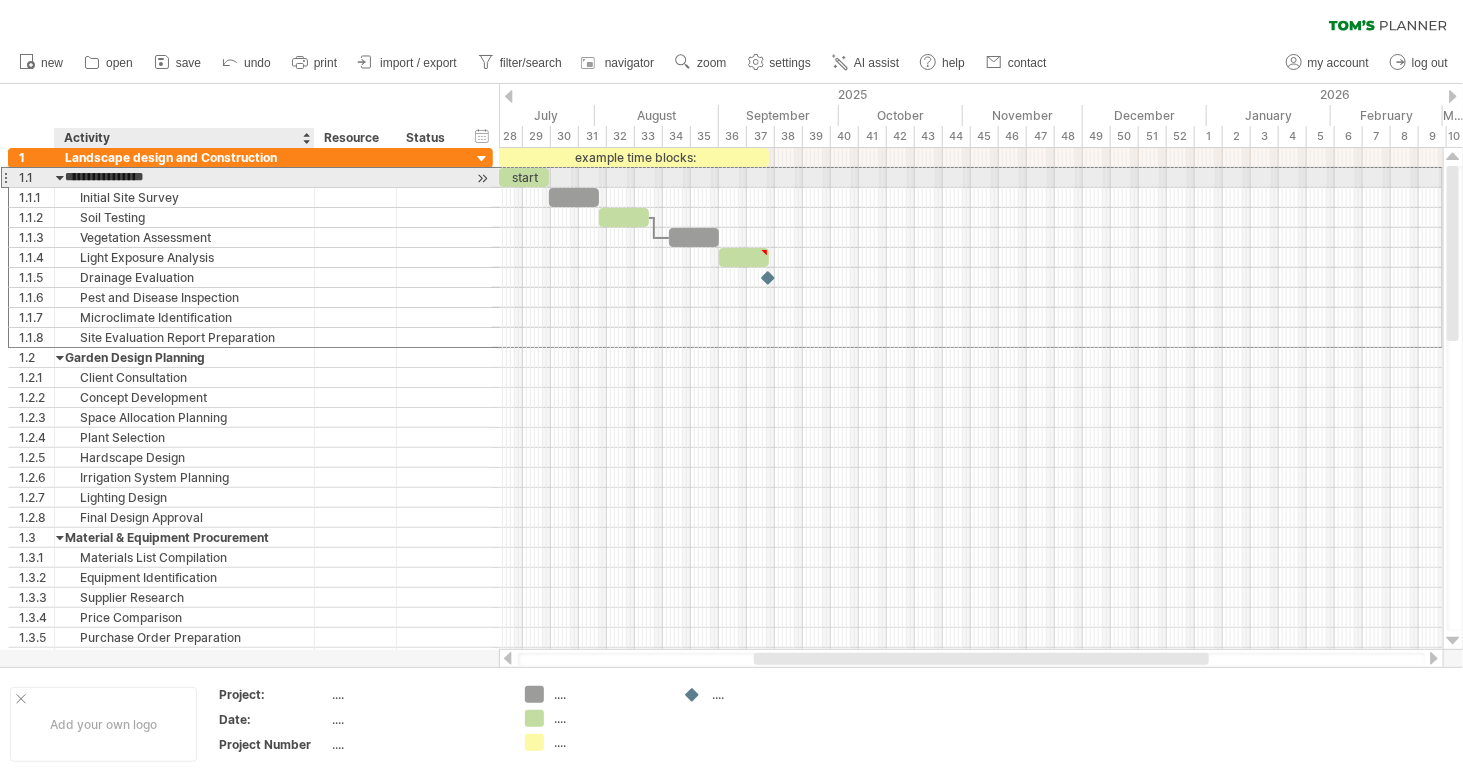 click on "**********" at bounding box center (184, 177) 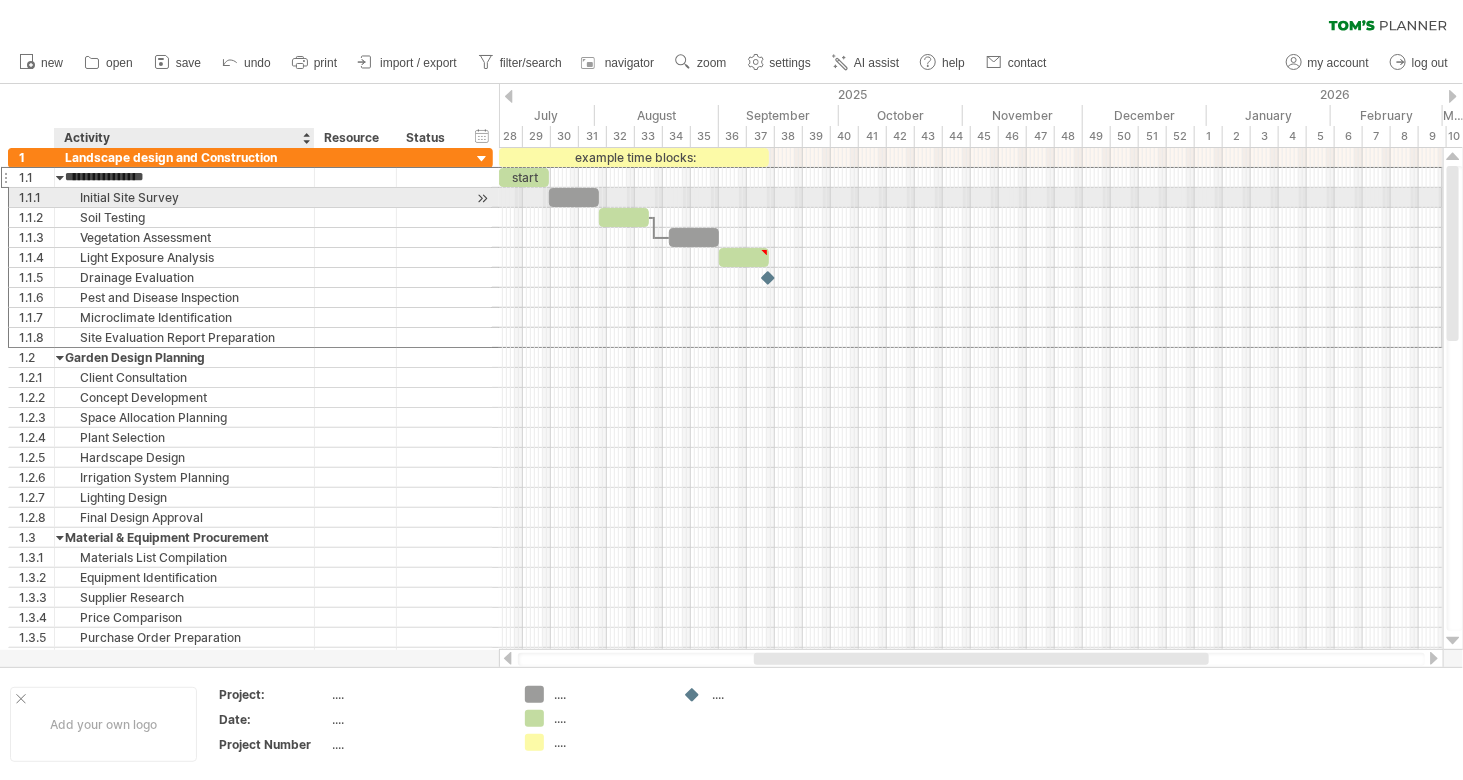 click on "Initial Site Survey" at bounding box center [184, 197] 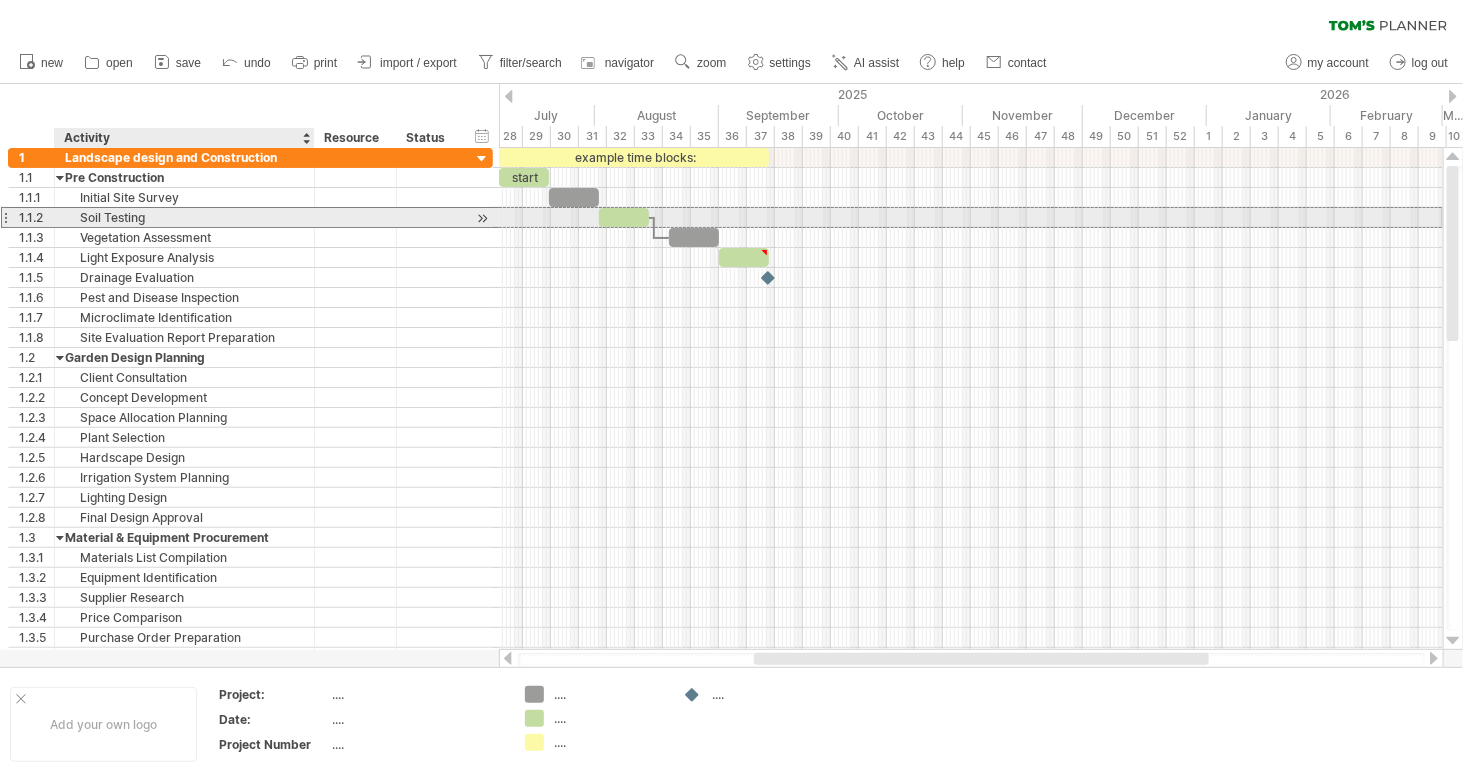 click on "Soil Testing" at bounding box center [184, 217] 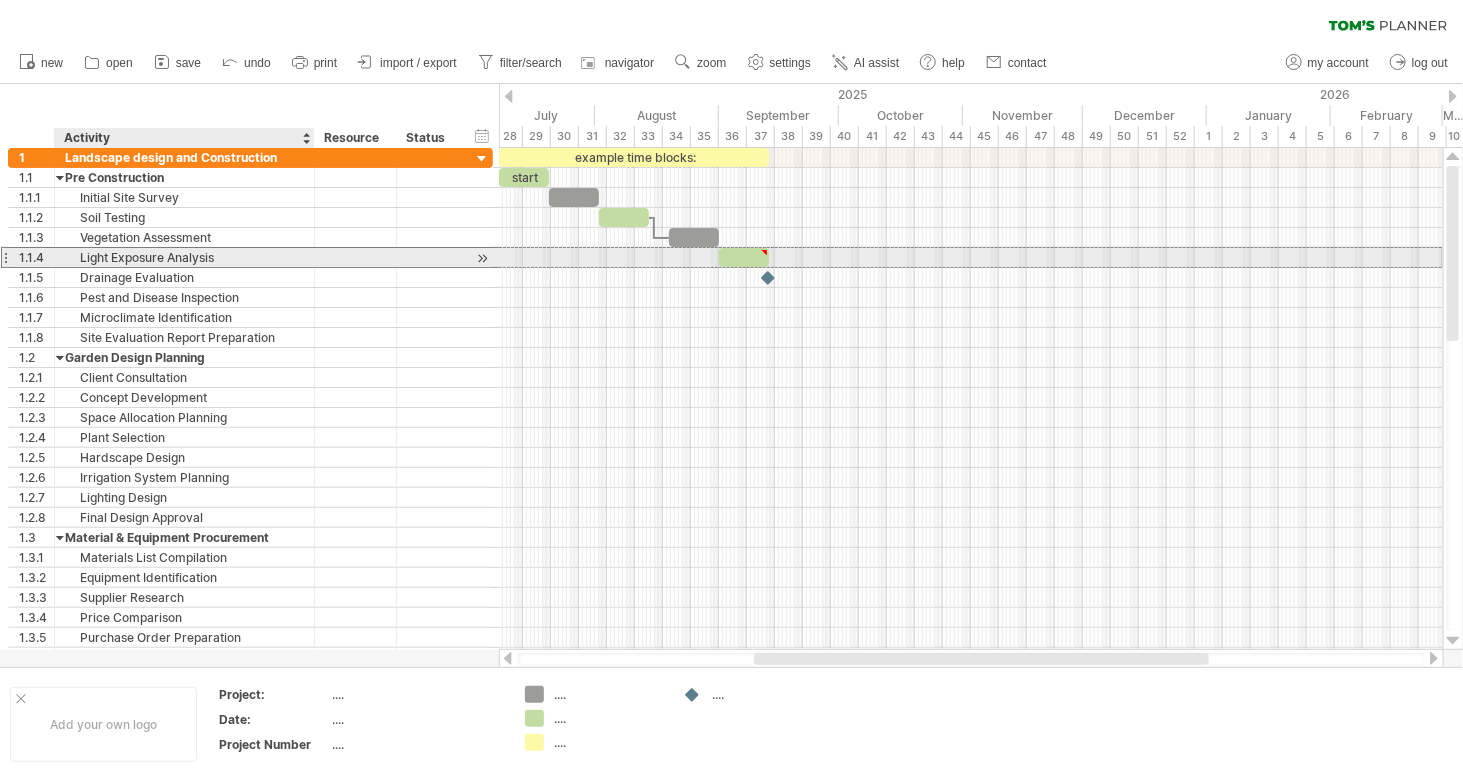 click on "Light Exposure Analysis" at bounding box center (184, 257) 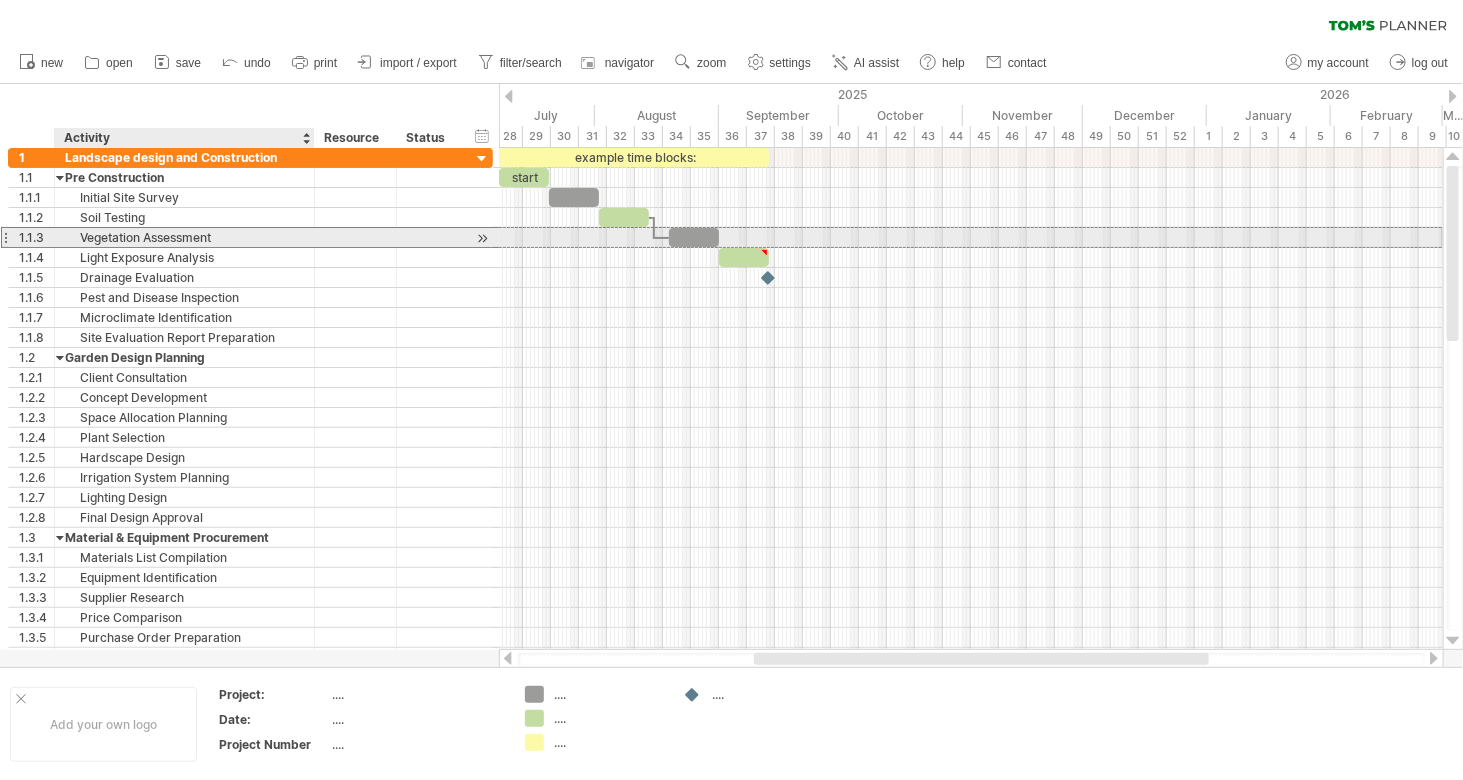click on "Vegetation Assessment" at bounding box center [184, 237] 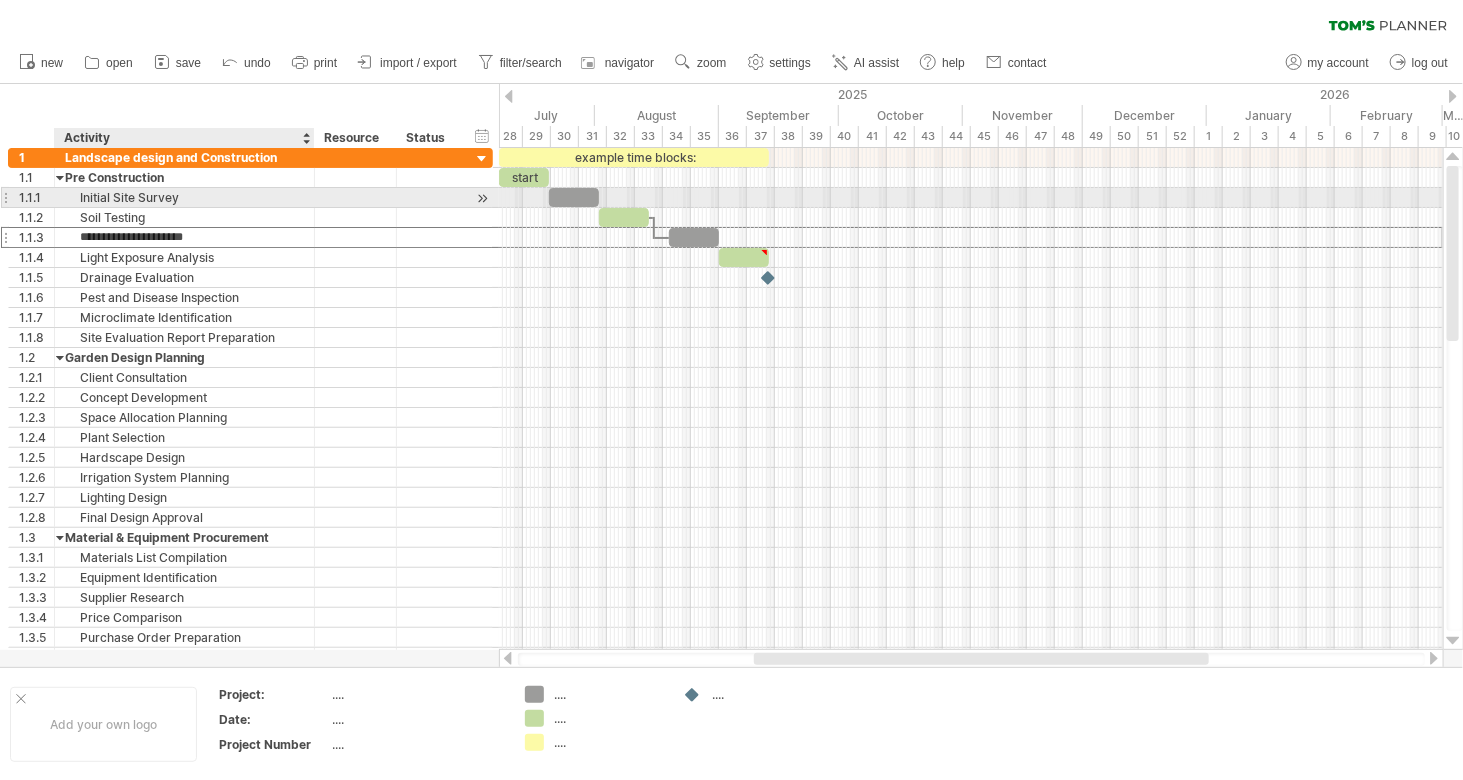 click on "Initial Site Survey" at bounding box center (184, 197) 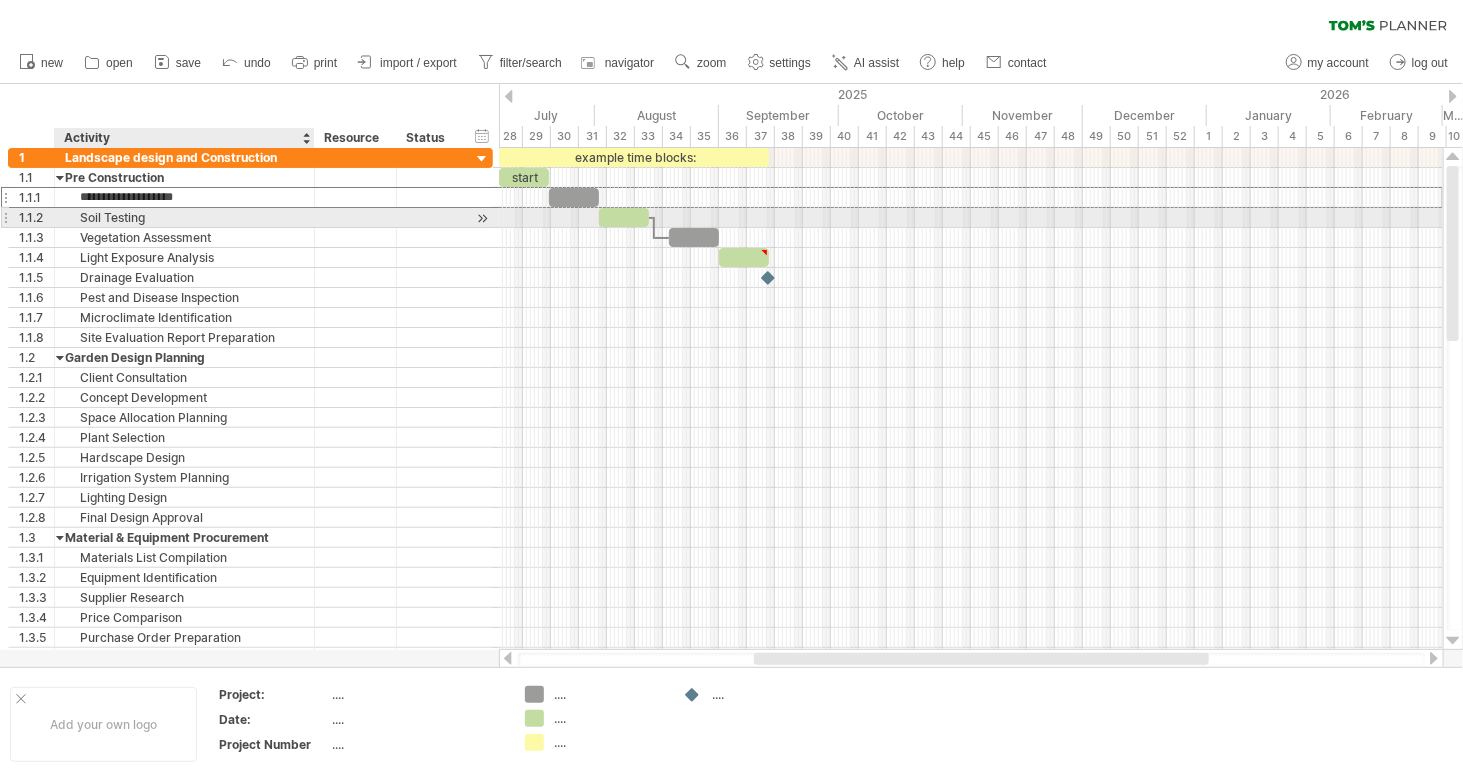 drag, startPoint x: 179, startPoint y: 198, endPoint x: 115, endPoint y: 214, distance: 65.96969 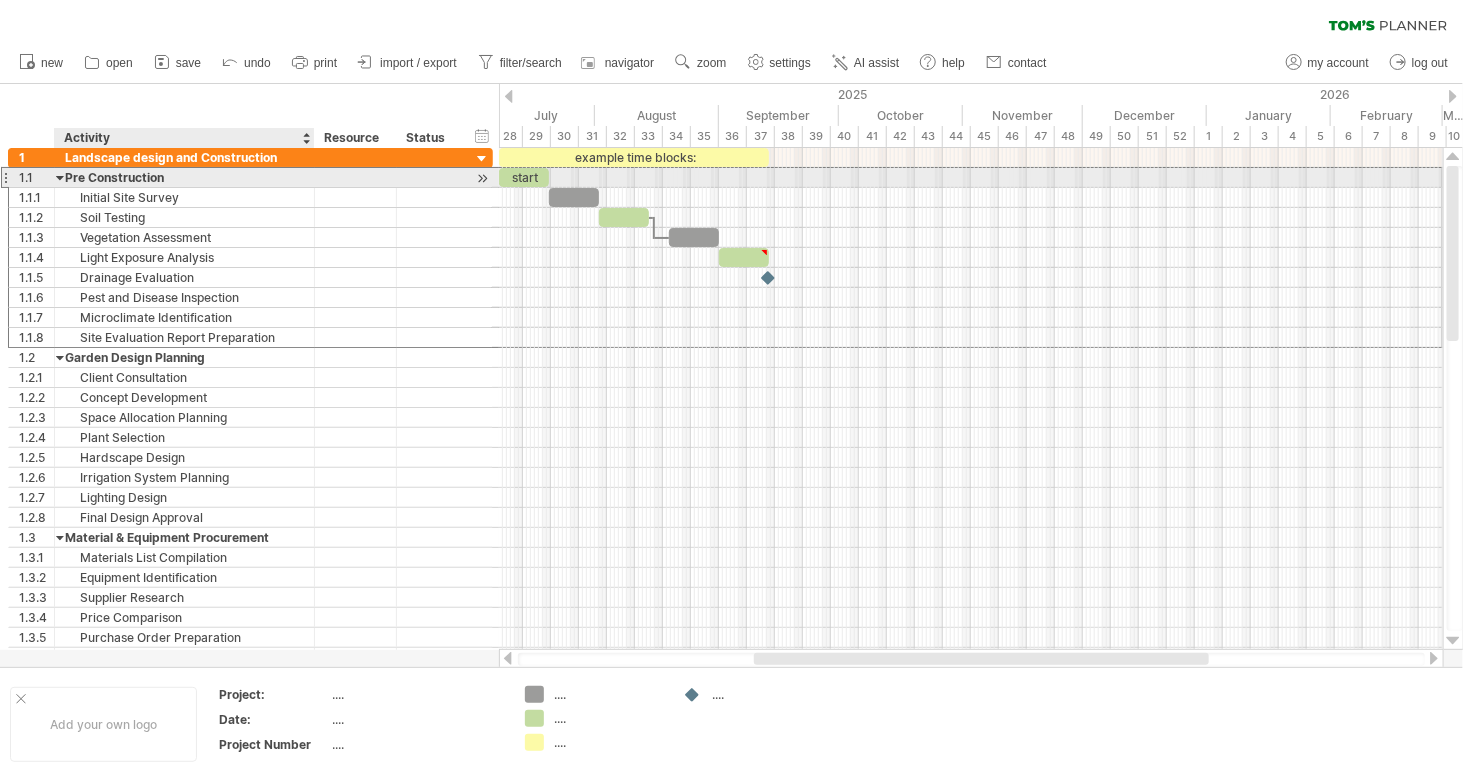 click on "Pre Construction" at bounding box center (184, 177) 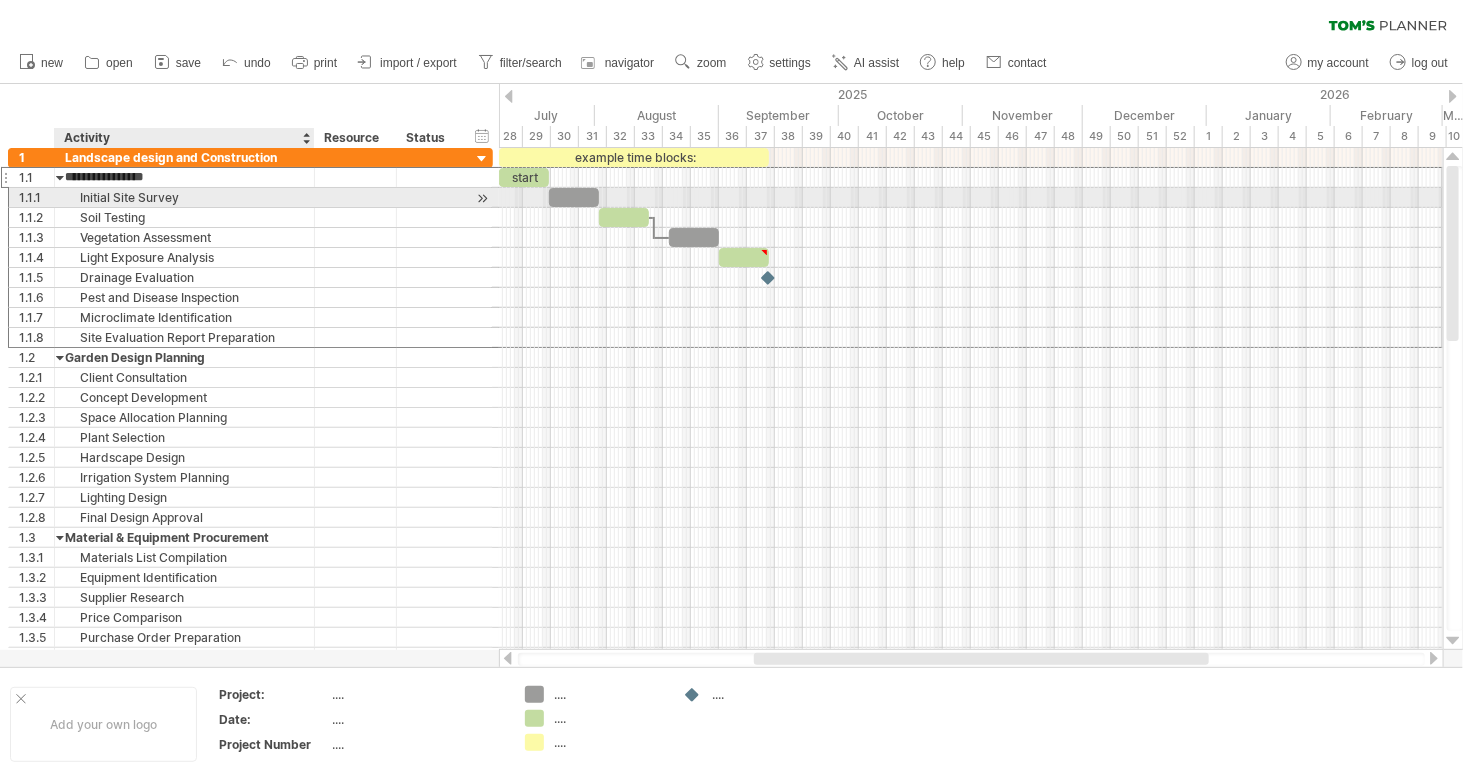 click on "Initial Site Survey" at bounding box center [184, 197] 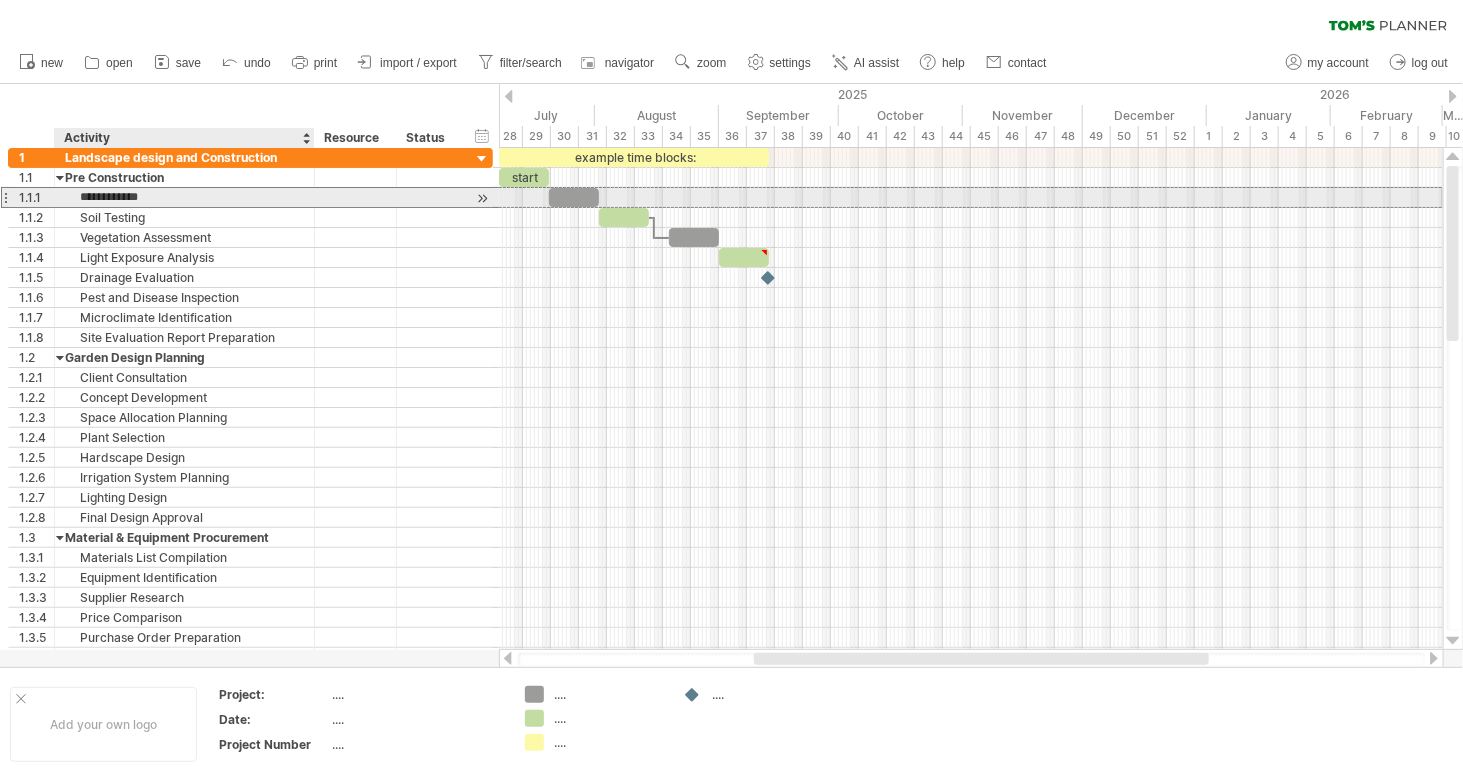 type on "**********" 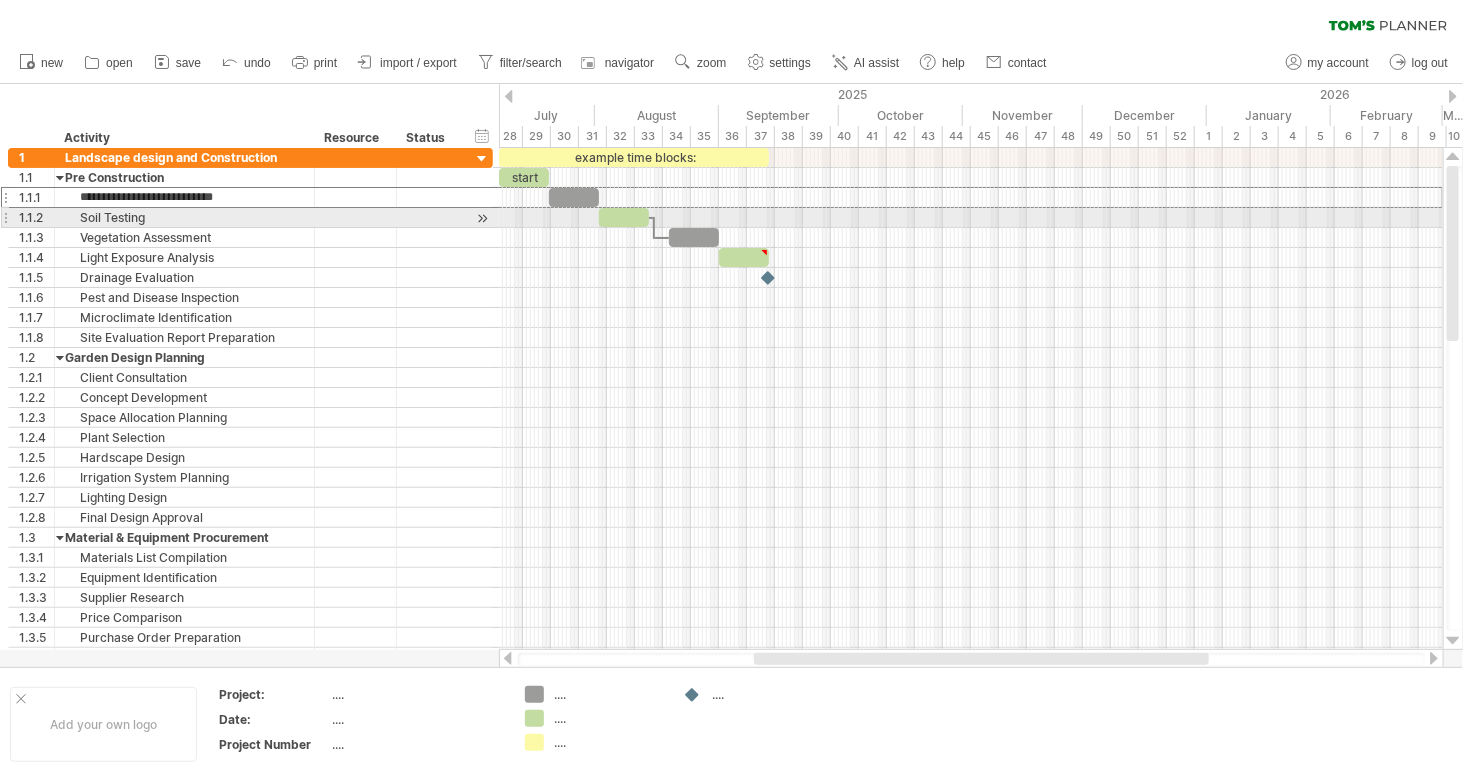 click on "1.1.2" at bounding box center [32, 217] 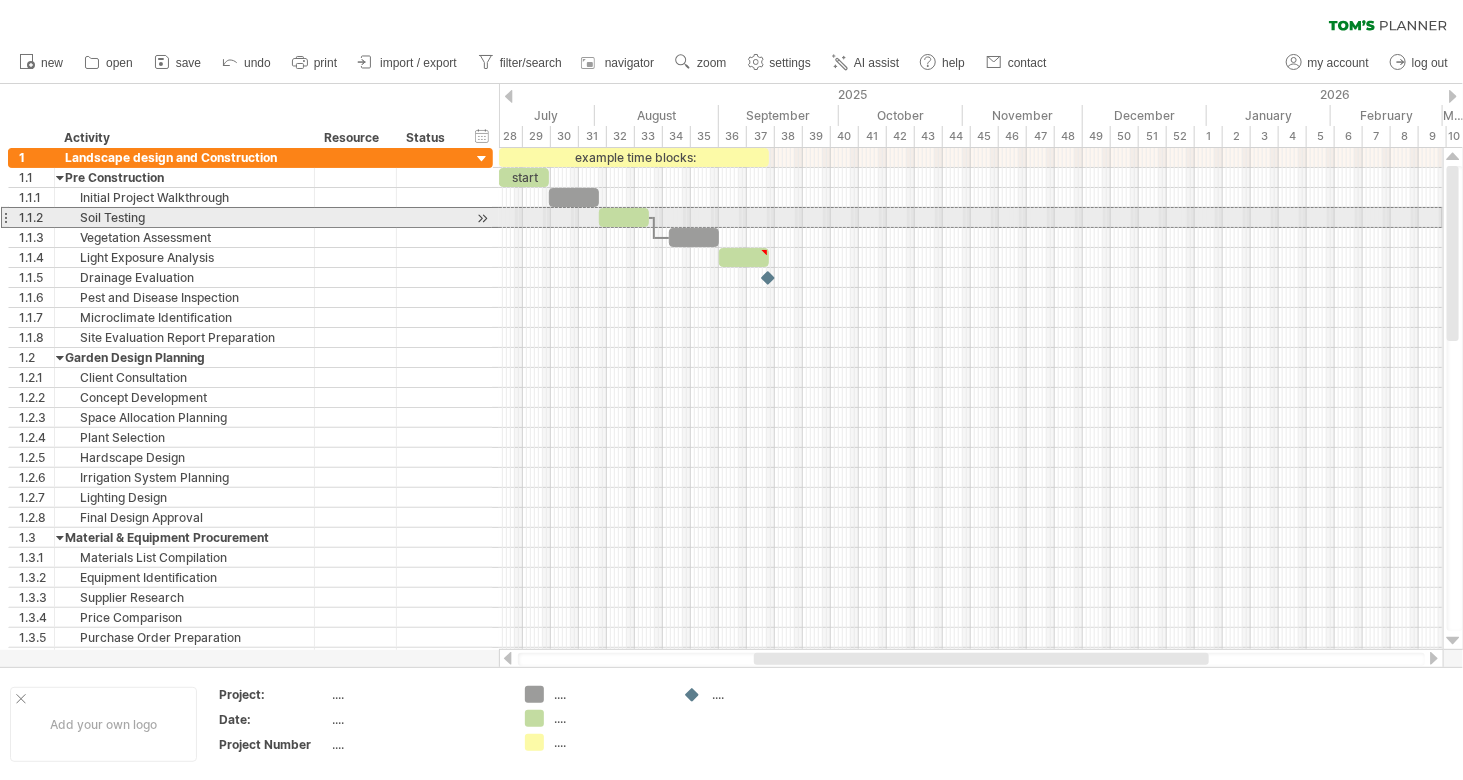 click at bounding box center [5, 217] 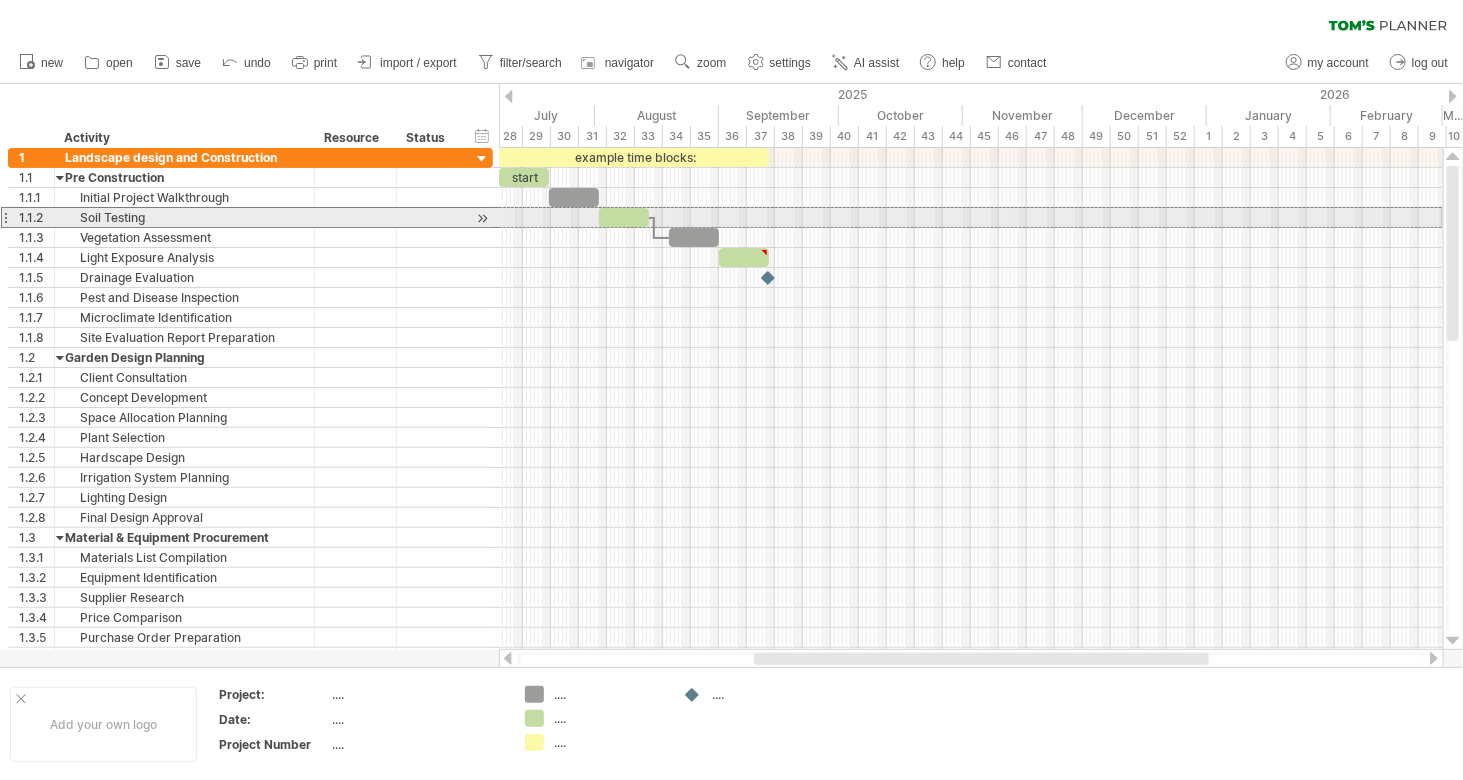 click at bounding box center (5, 217) 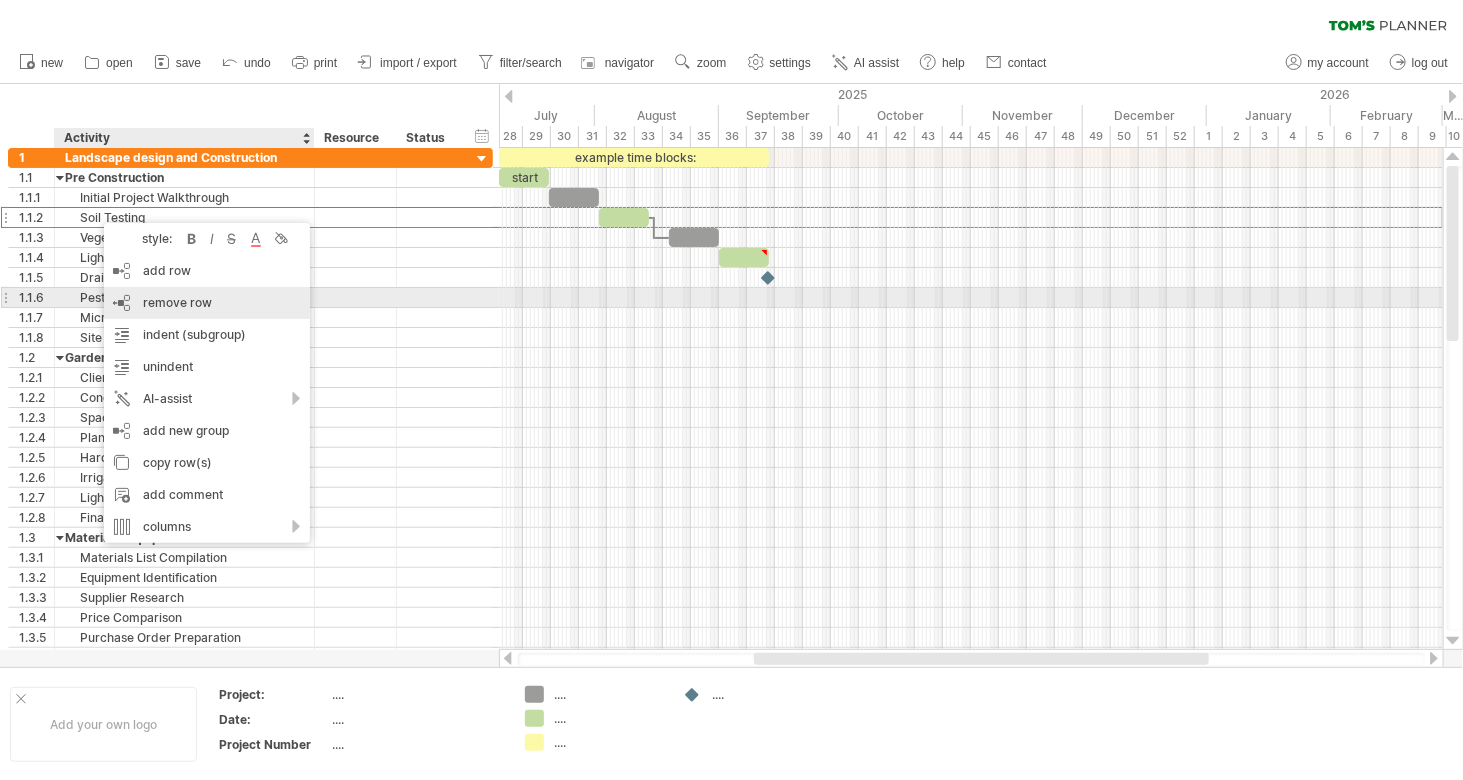 click on "remove row" at bounding box center [177, 302] 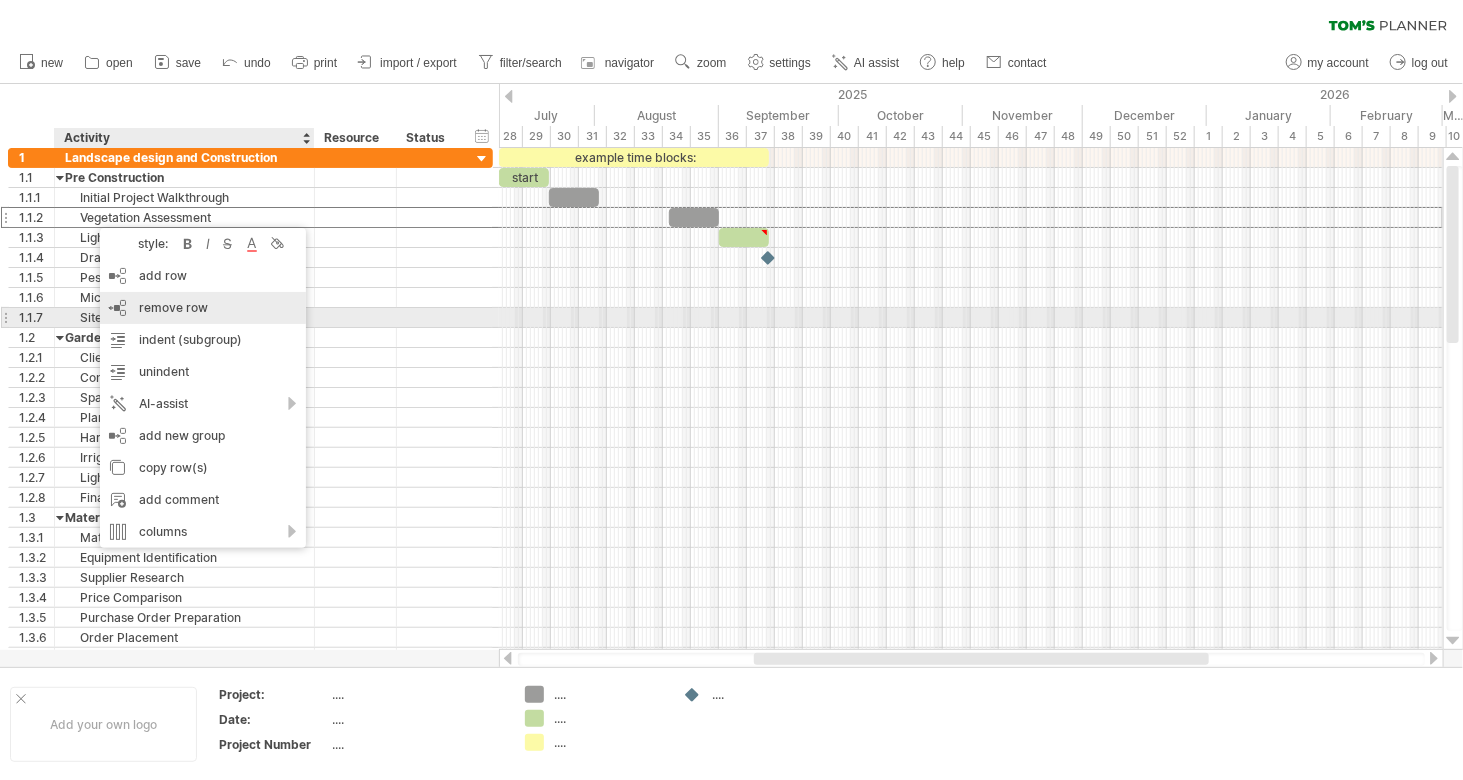 click on "remove row" at bounding box center [173, 307] 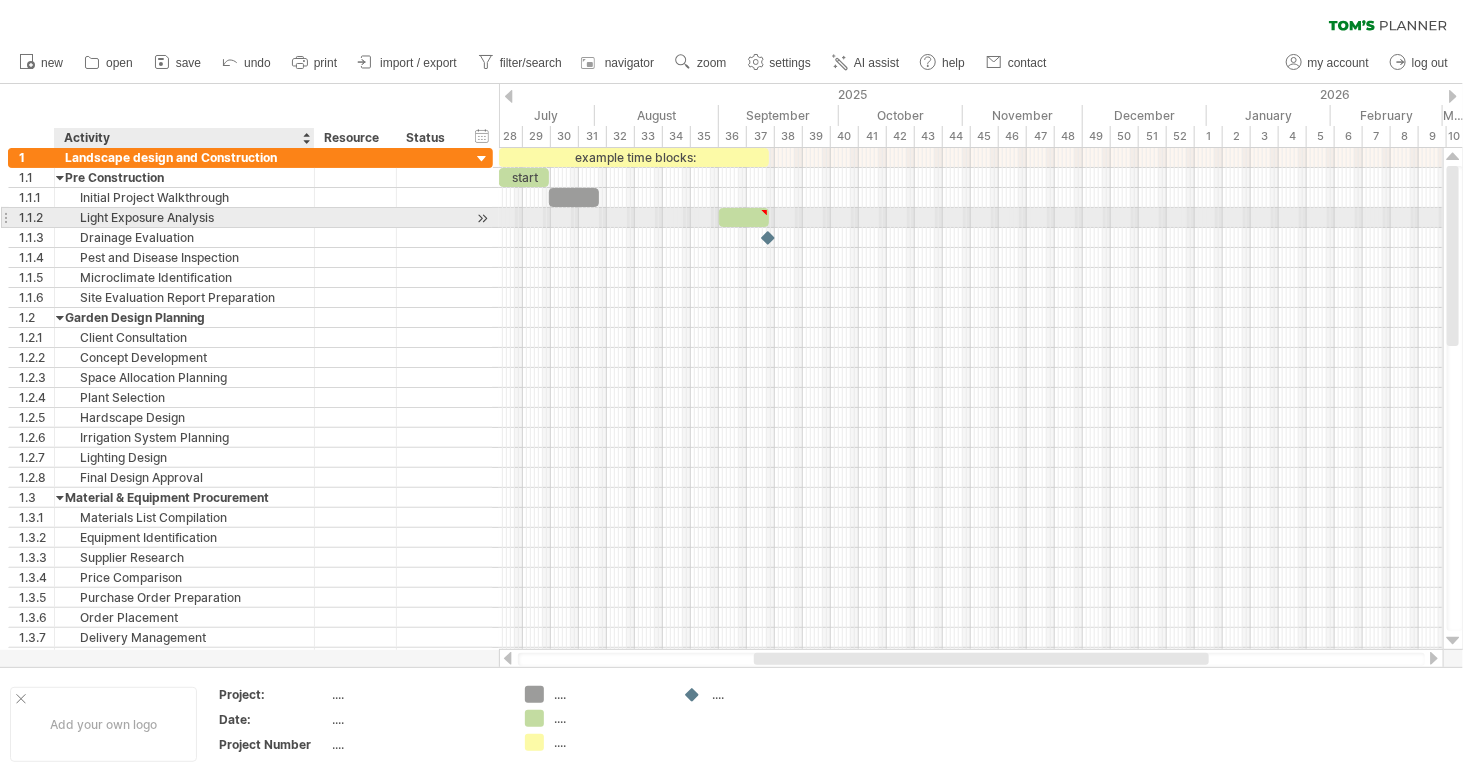 click on "Light Exposure Analysis" at bounding box center (184, 217) 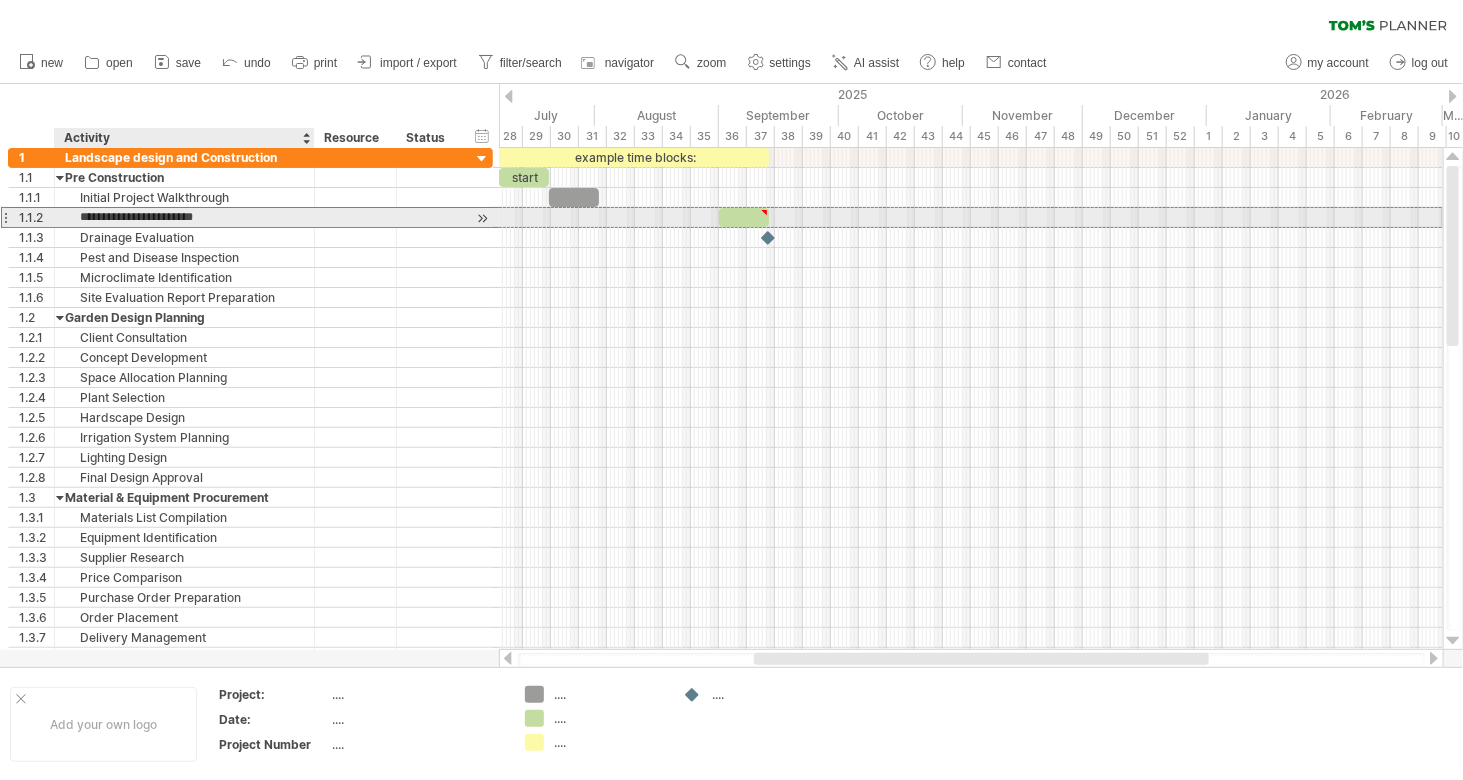 drag, startPoint x: 220, startPoint y: 217, endPoint x: 0, endPoint y: 227, distance: 220.22716 